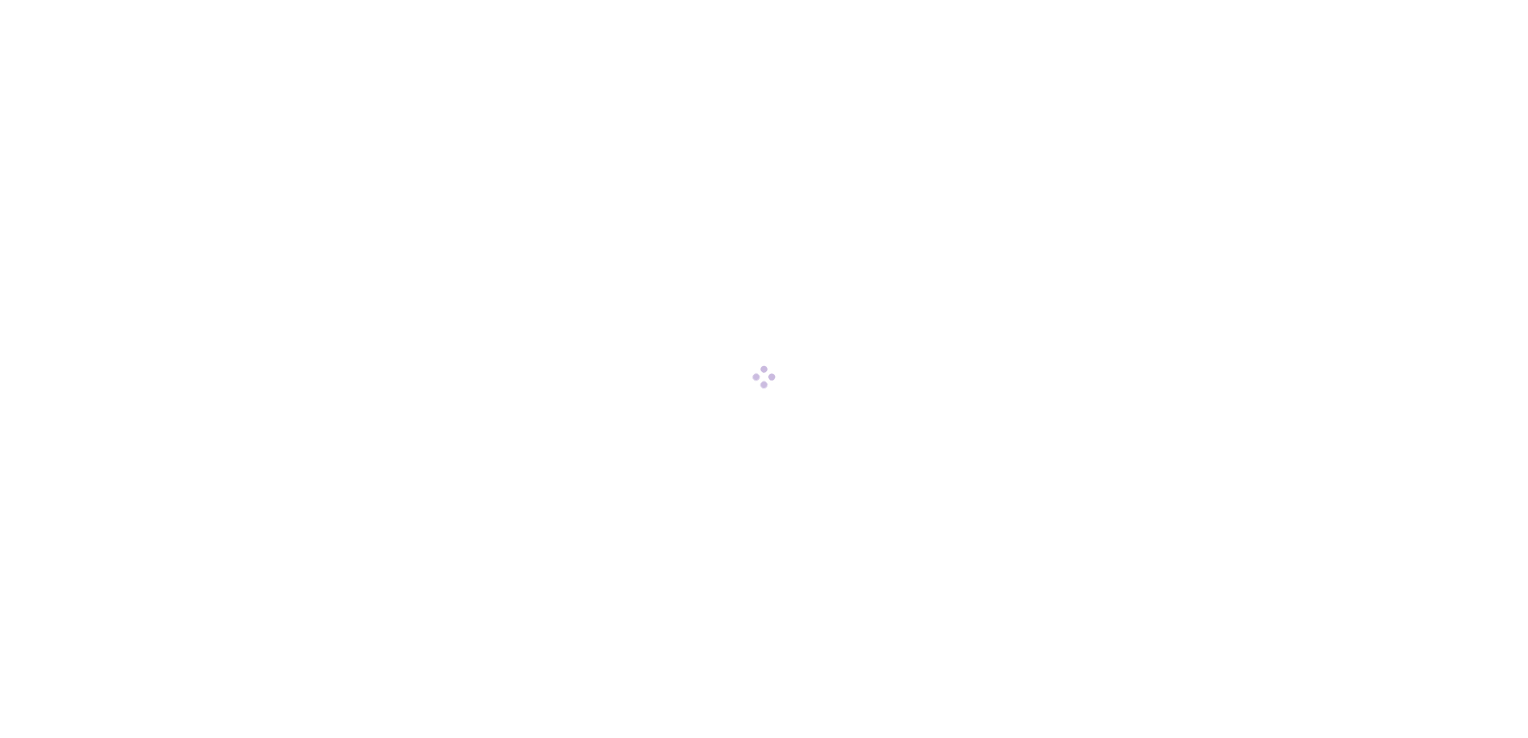scroll, scrollTop: 0, scrollLeft: 0, axis: both 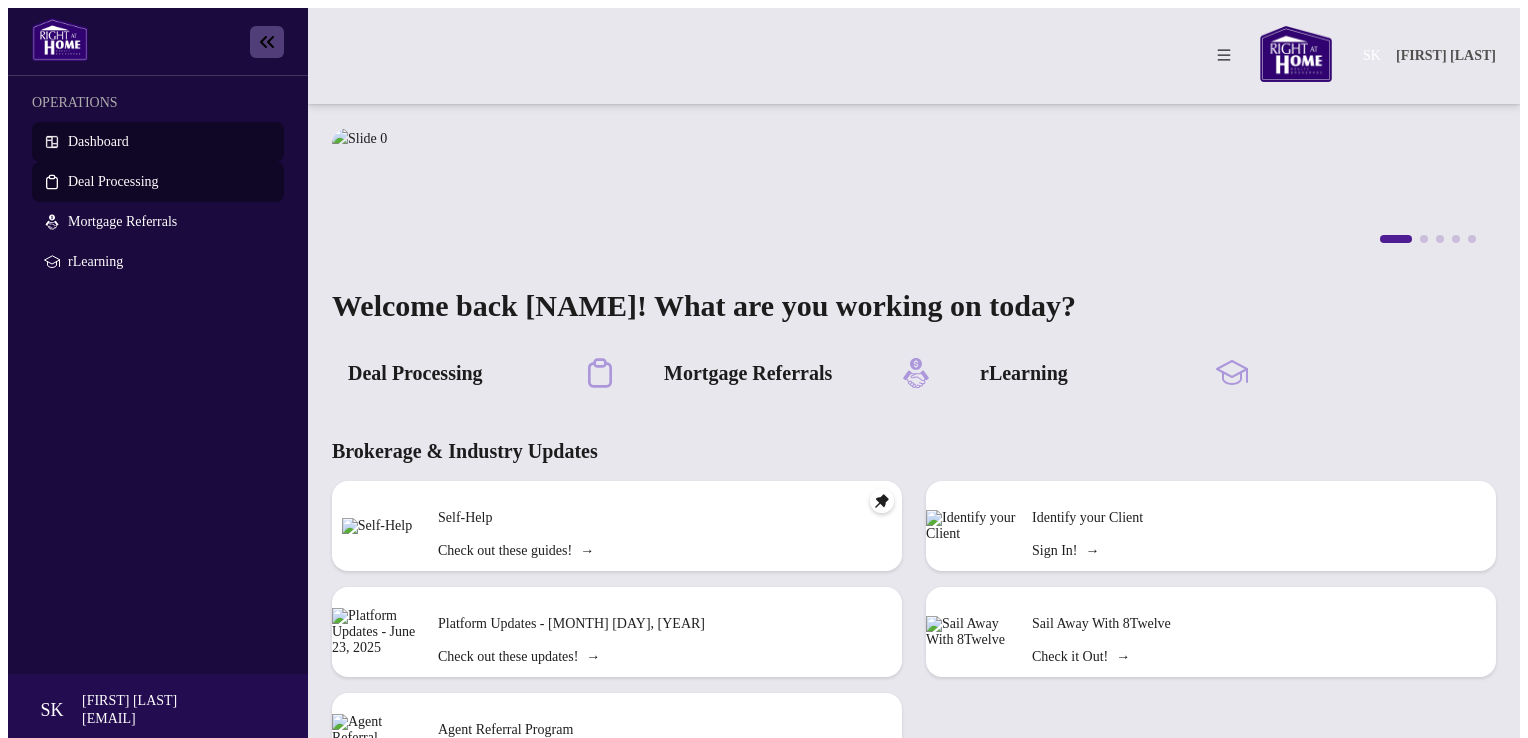 click on "Deal Processing" at bounding box center [113, 181] 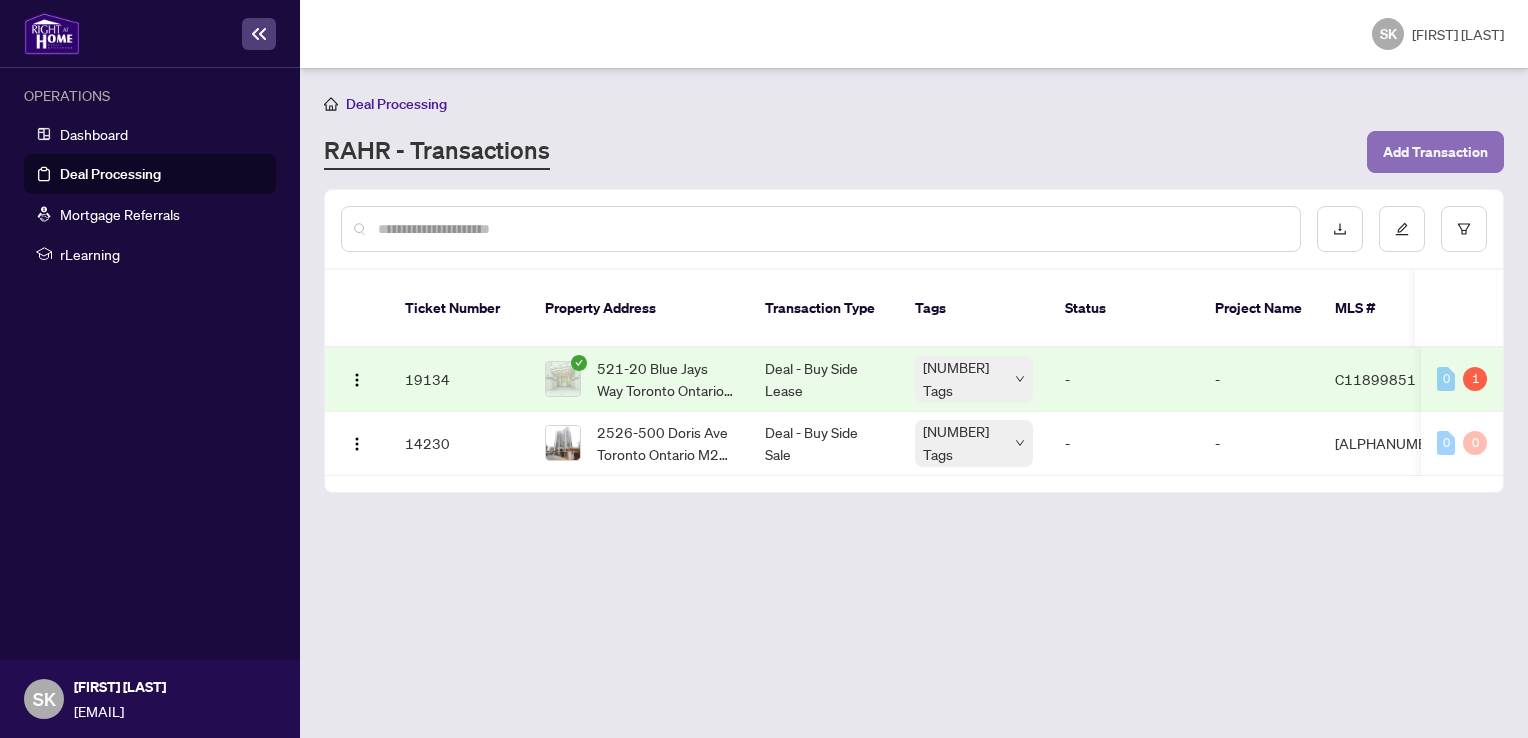 click on "Add Transaction" at bounding box center (1435, 152) 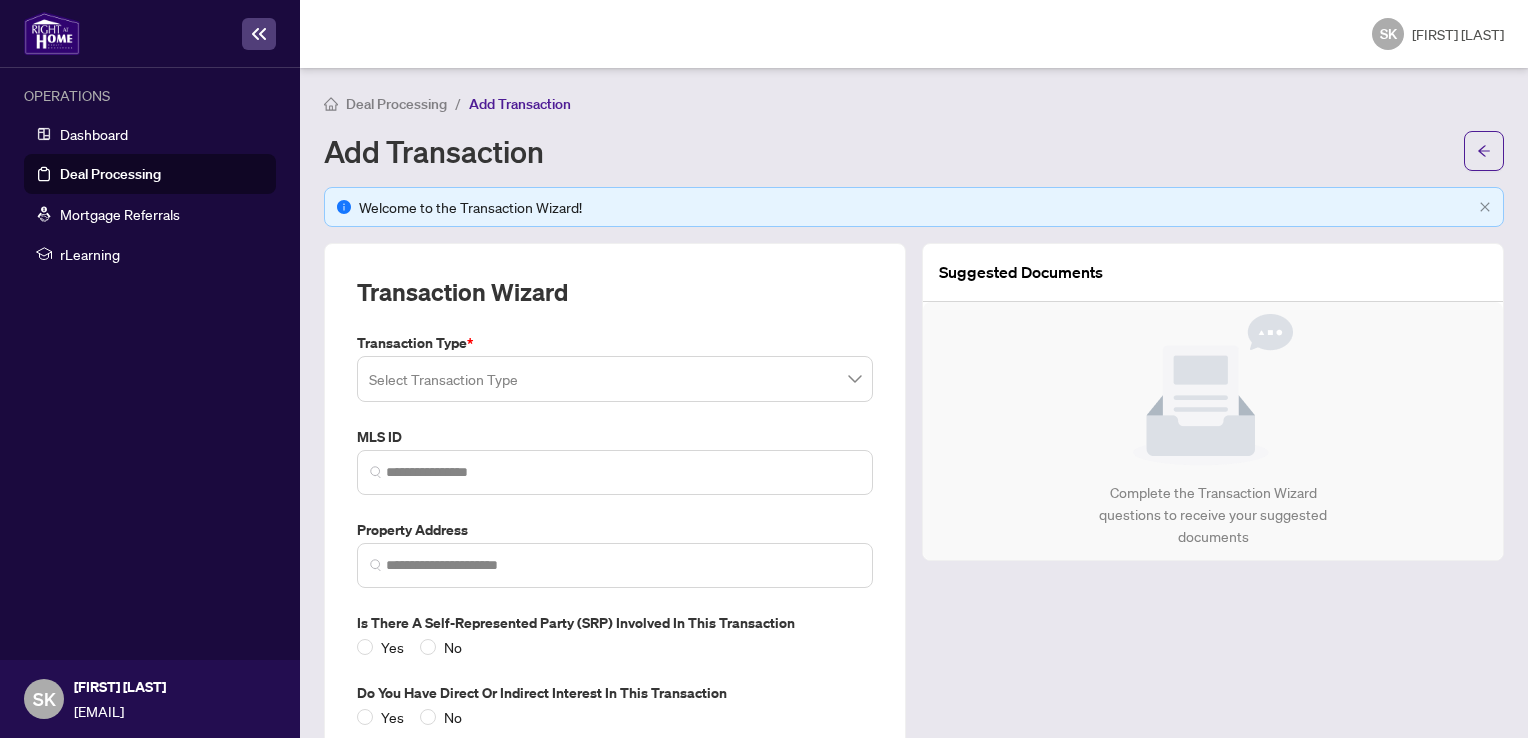 click on "Transaction Type * Select Transaction Type MLS ID Property Address Is there a Self-represented Party (SRP) involved in this transaction Yes No Do you have direct or indirect interest in this transaction Yes No" at bounding box center (615, 530) 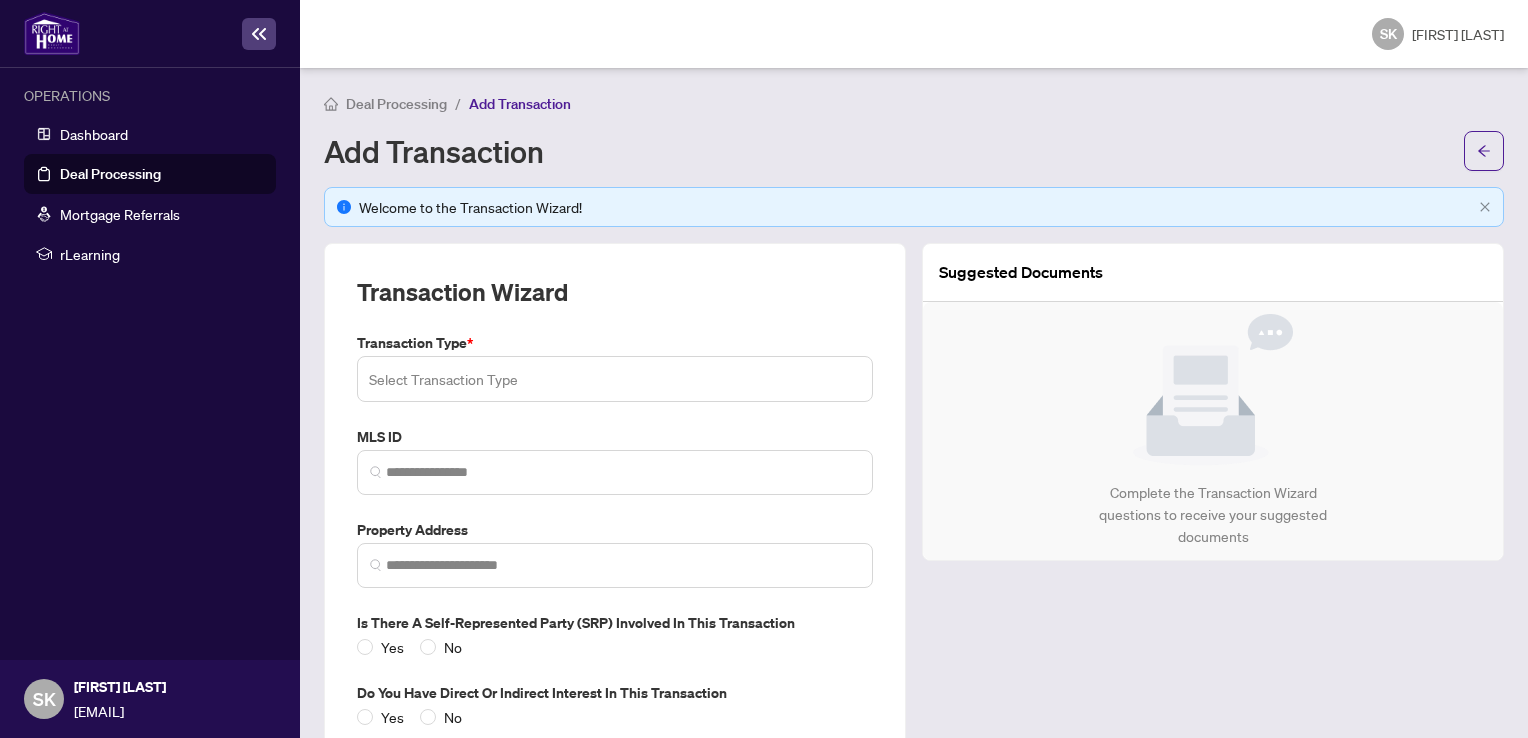 click at bounding box center (615, 379) 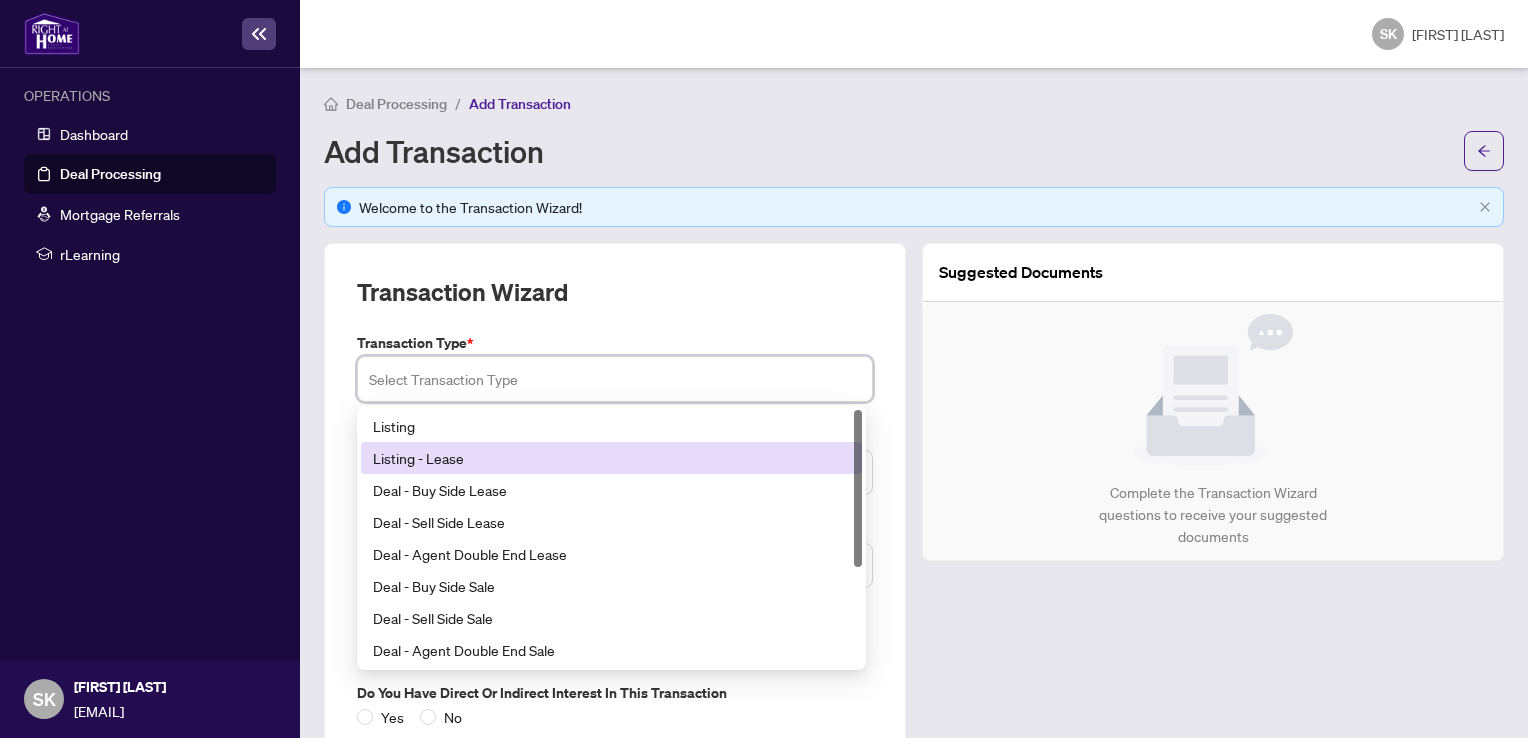 click on "Listing - Lease" at bounding box center (611, 458) 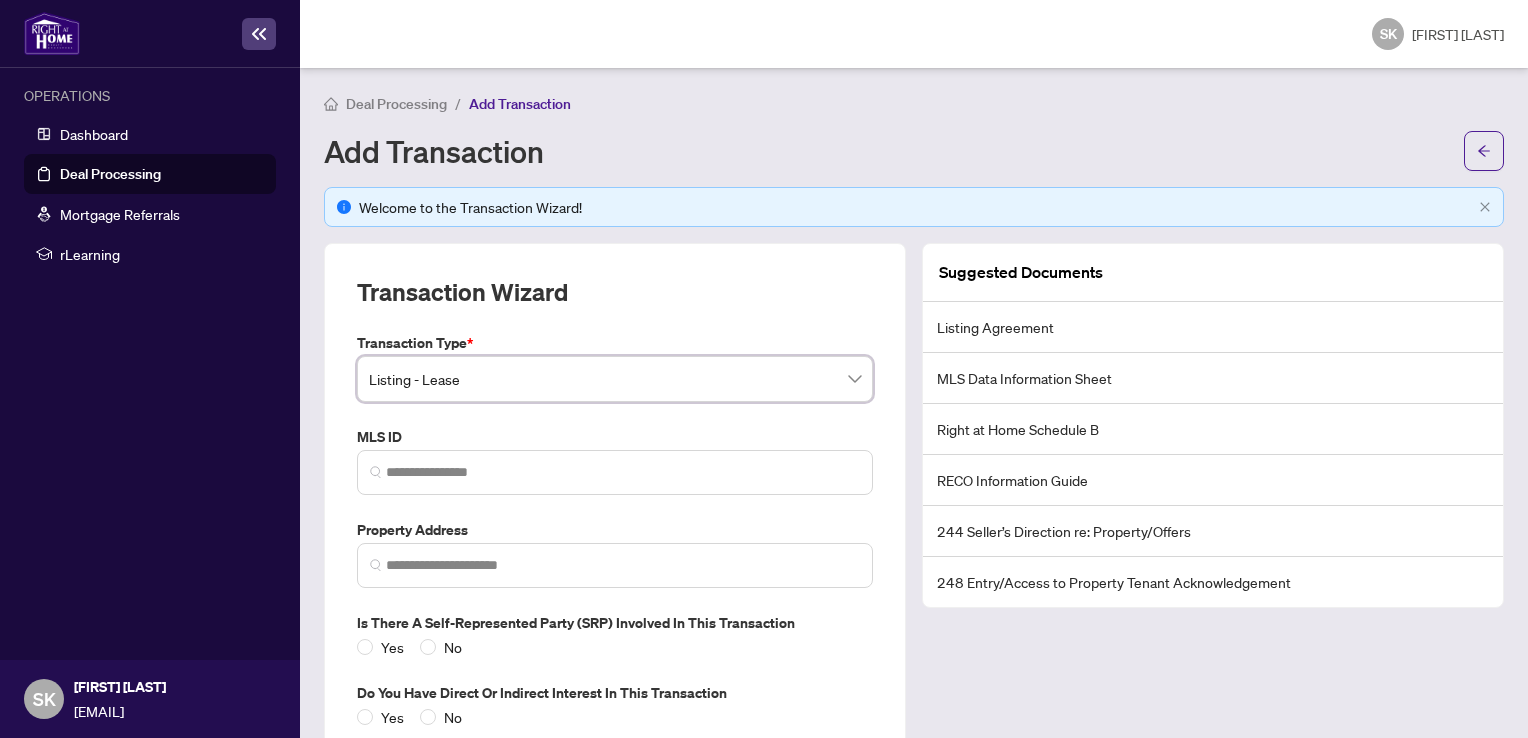 click at bounding box center [615, 472] 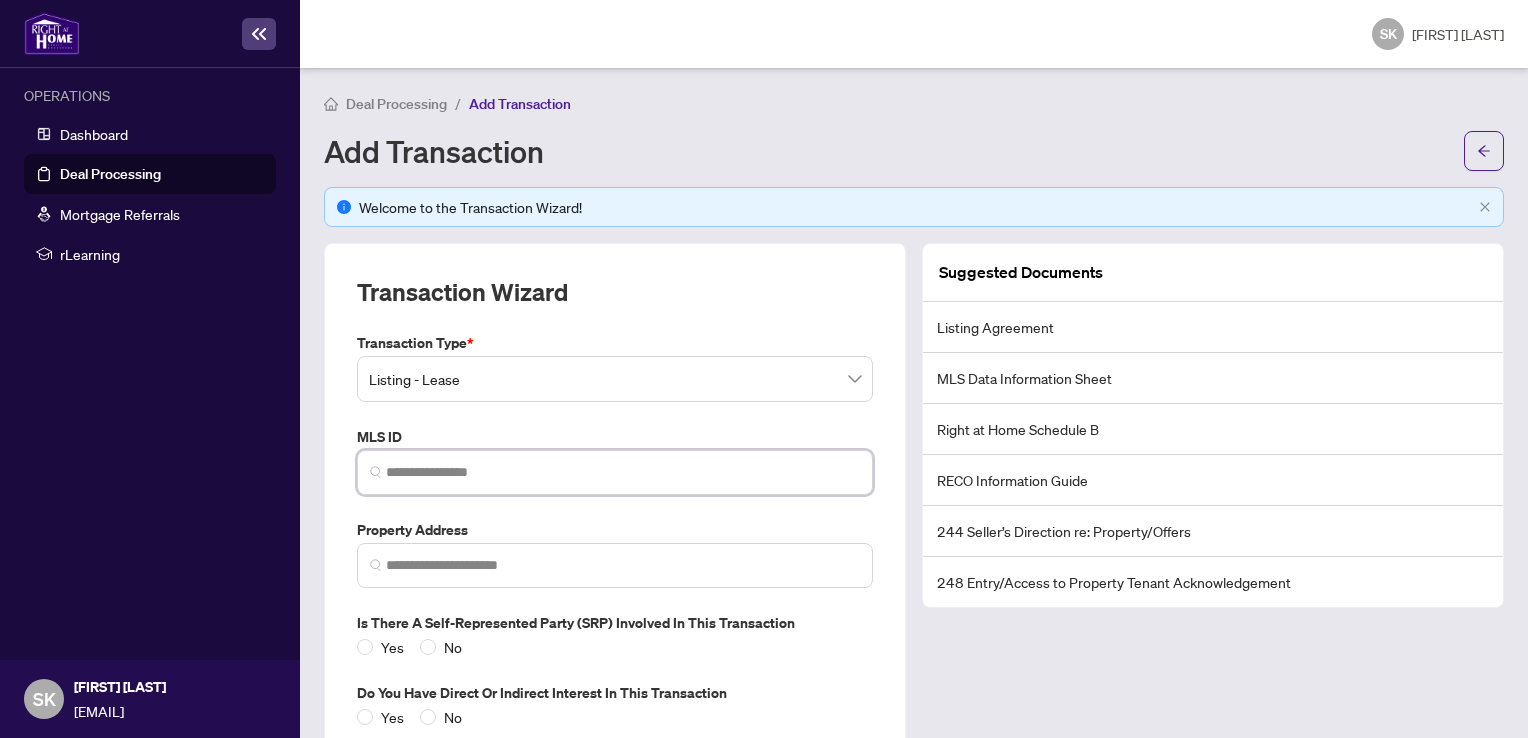 paste on "*********" 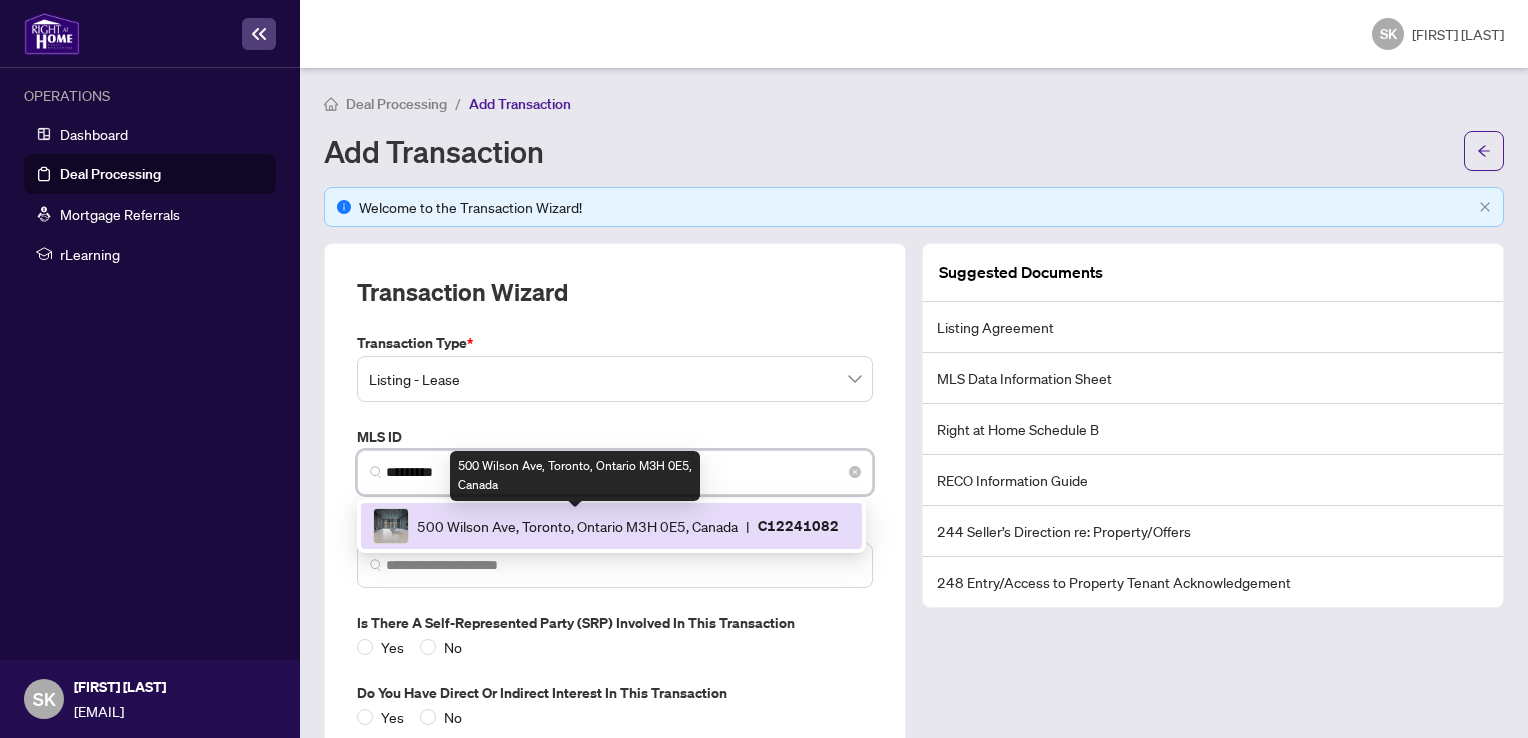 click on "500 Wilson Ave, Toronto, Ontario M3H 0E5, Canada" at bounding box center (577, 526) 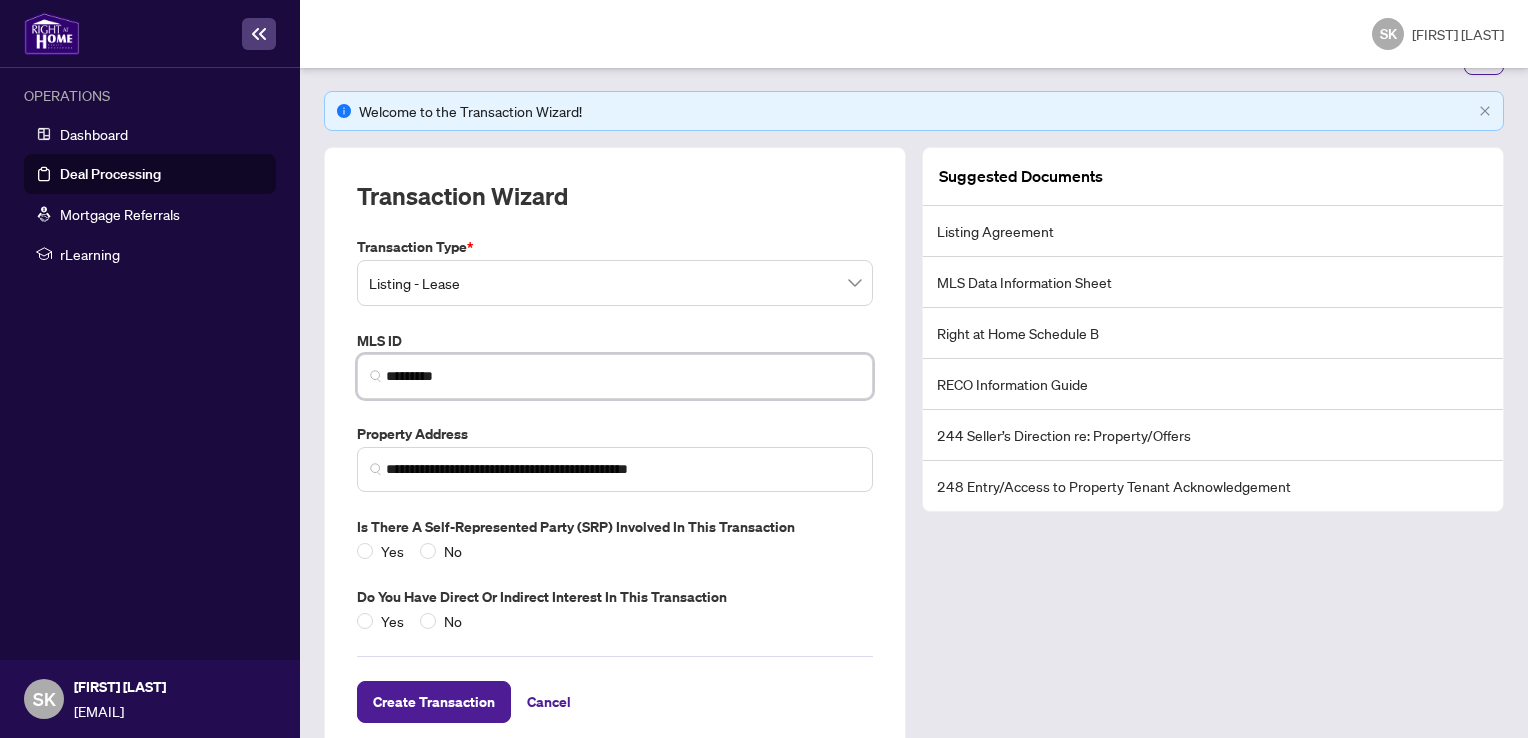 scroll, scrollTop: 134, scrollLeft: 0, axis: vertical 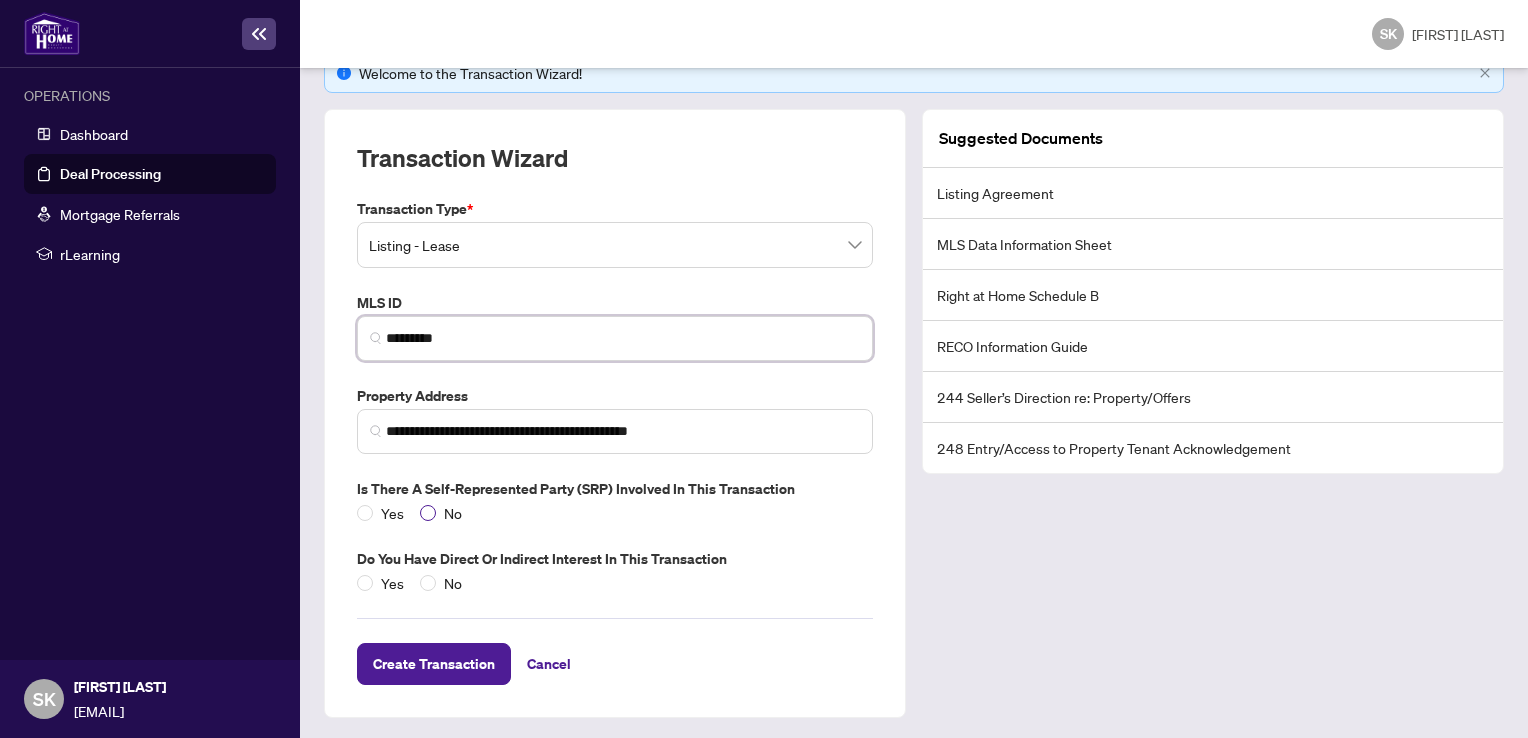 type on "*********" 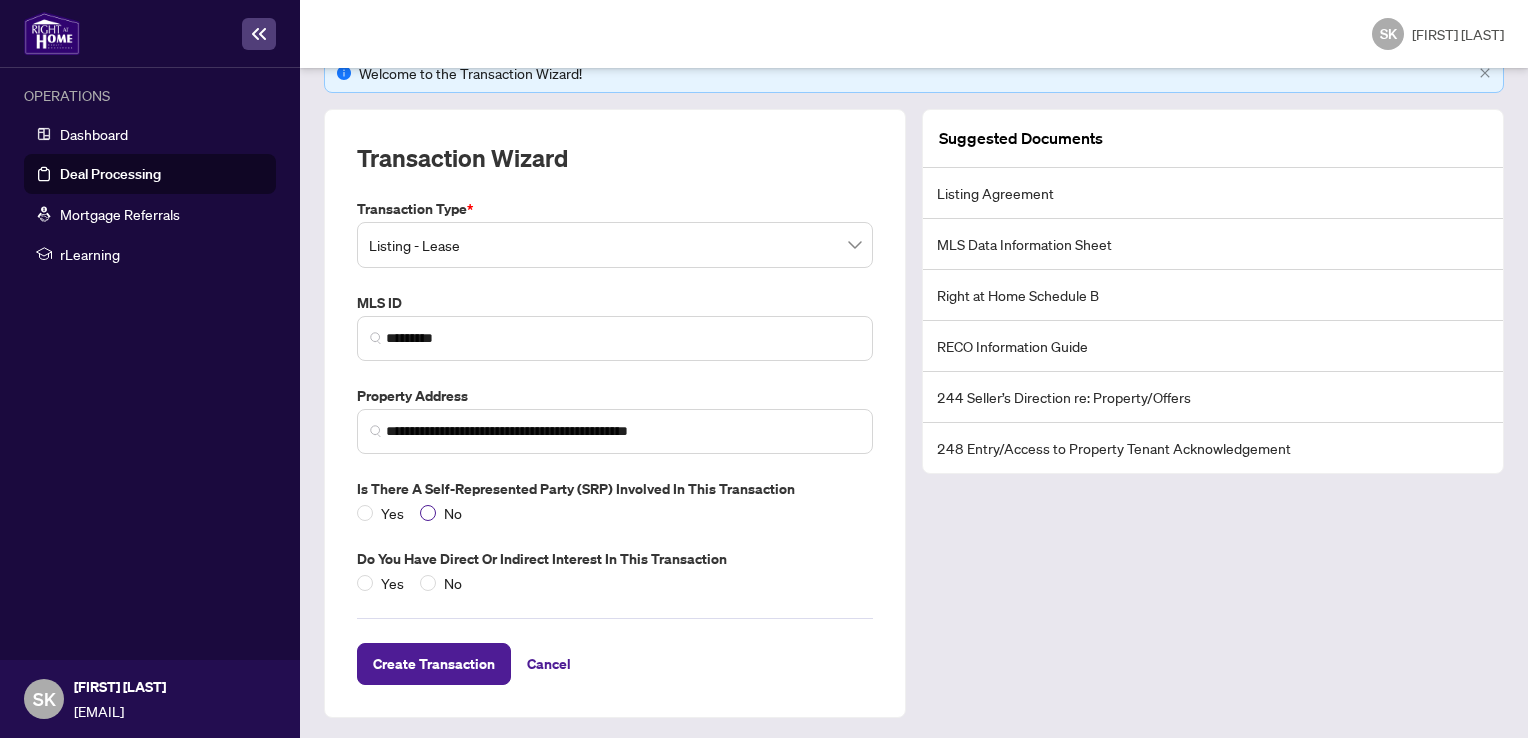 click on "No" at bounding box center (392, 513) 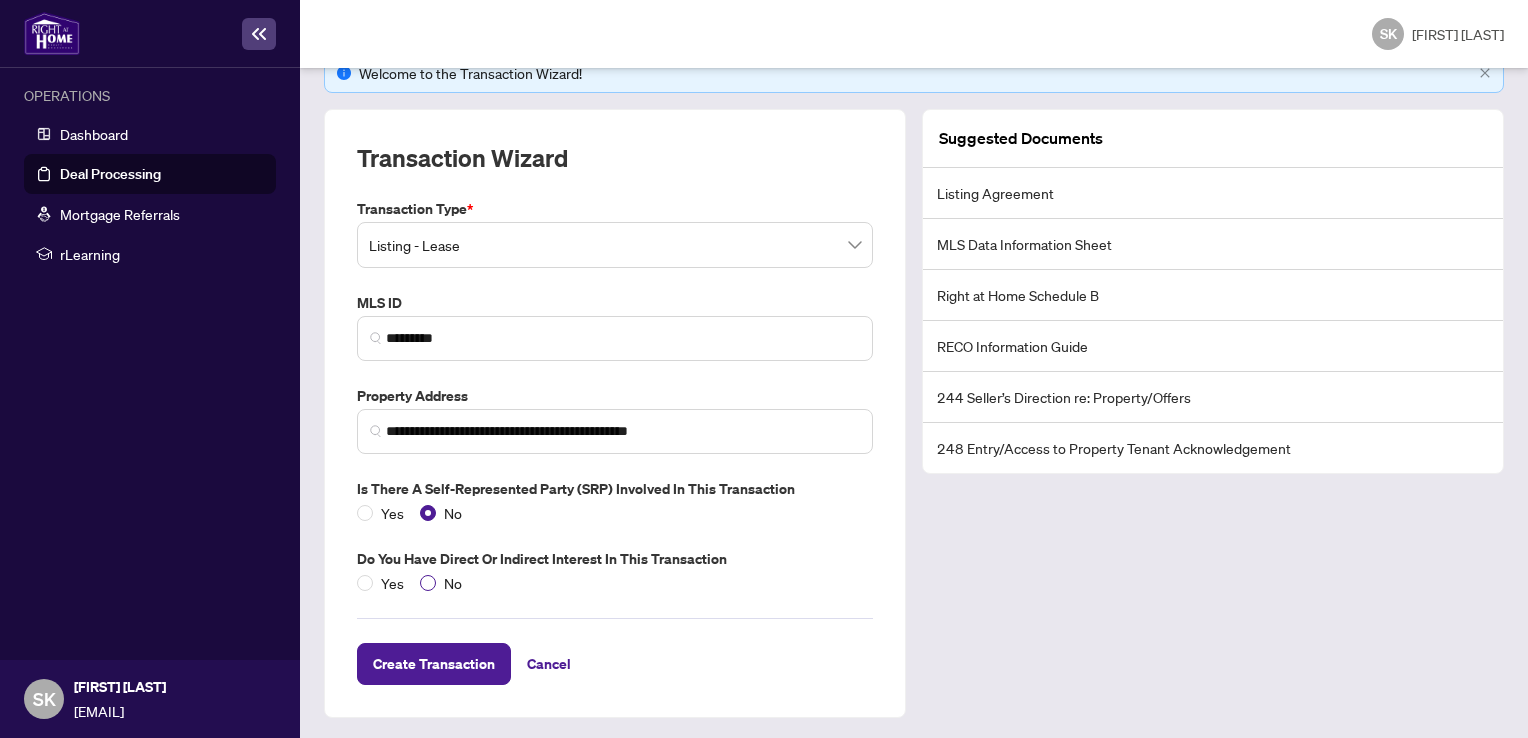 click on "No" at bounding box center [392, 583] 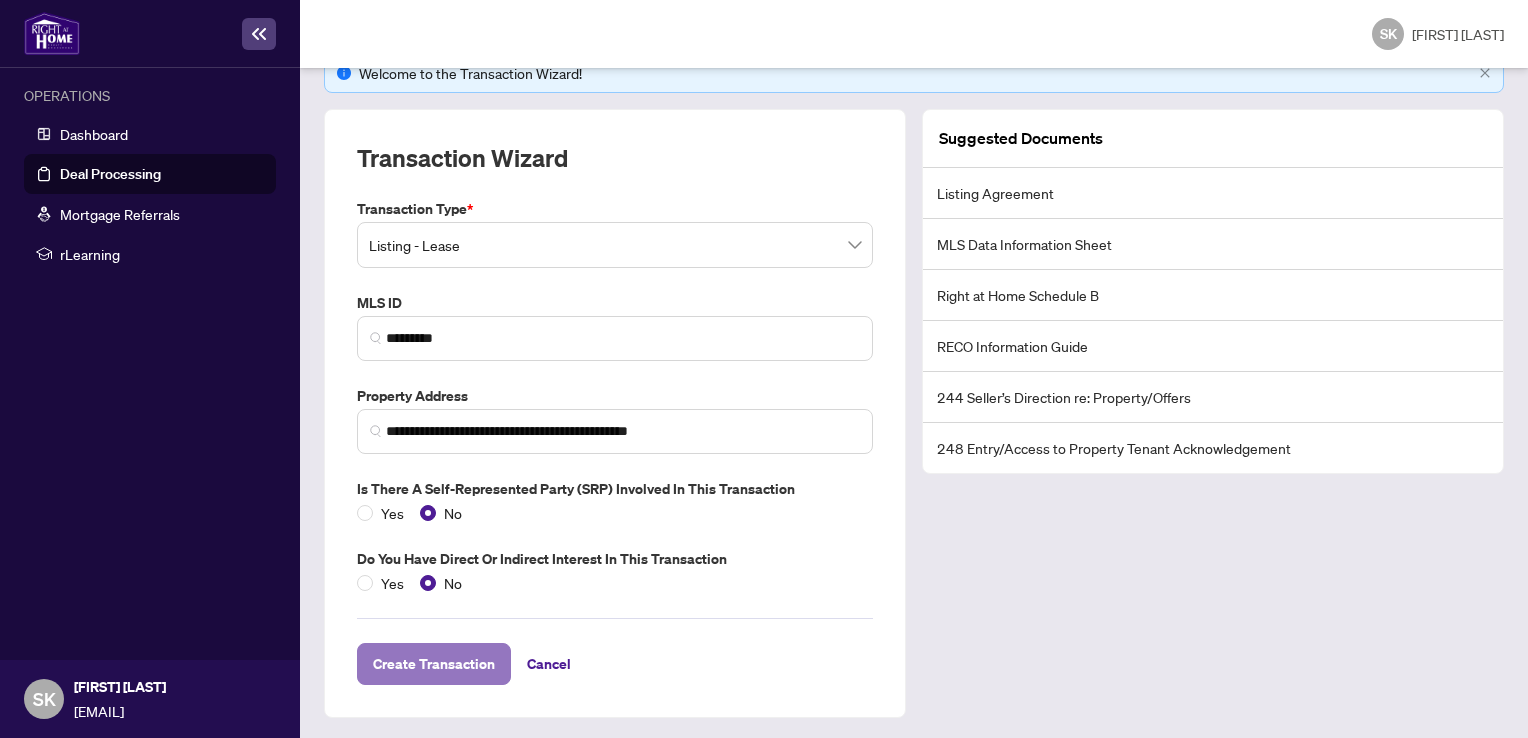 click on "Create Transaction" at bounding box center (434, 664) 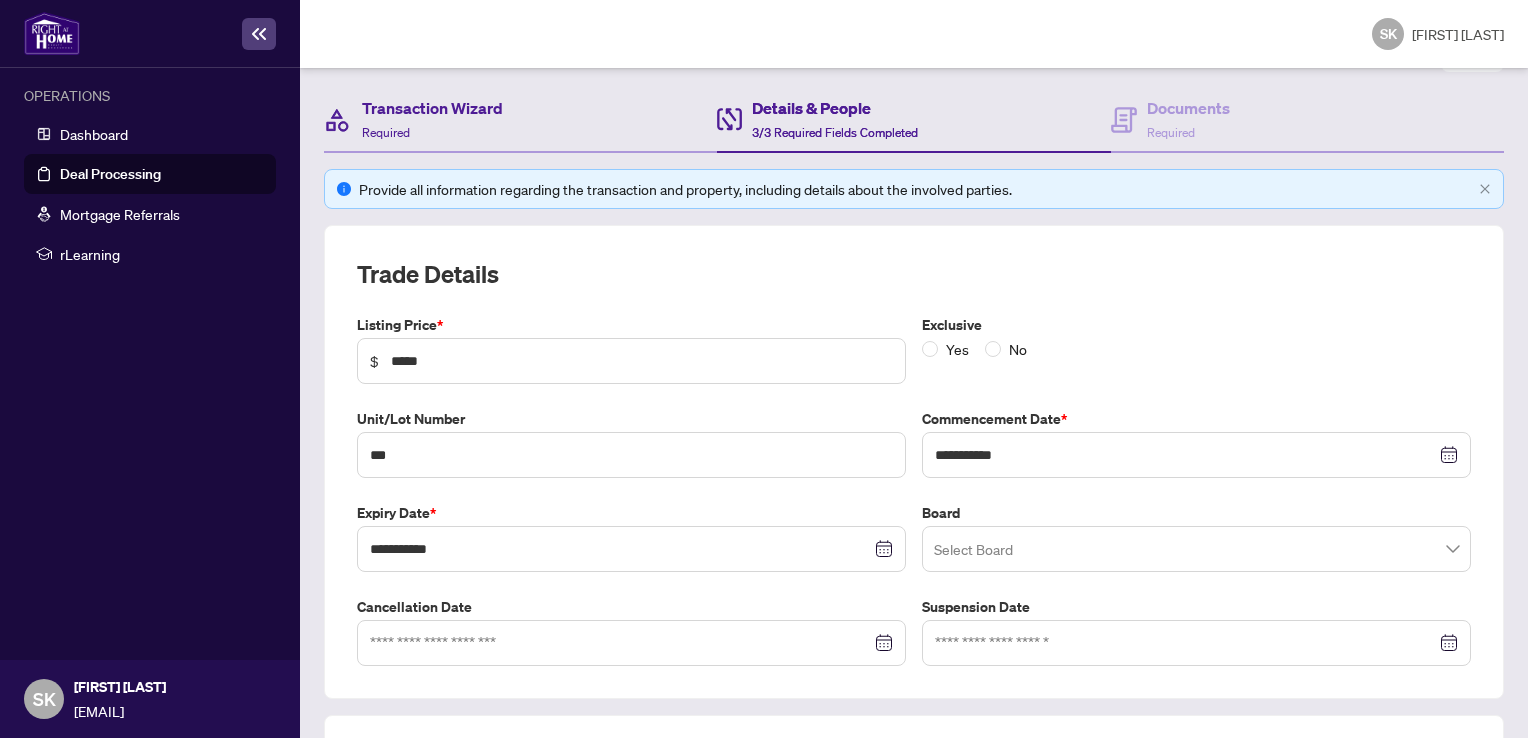 scroll, scrollTop: 200, scrollLeft: 0, axis: vertical 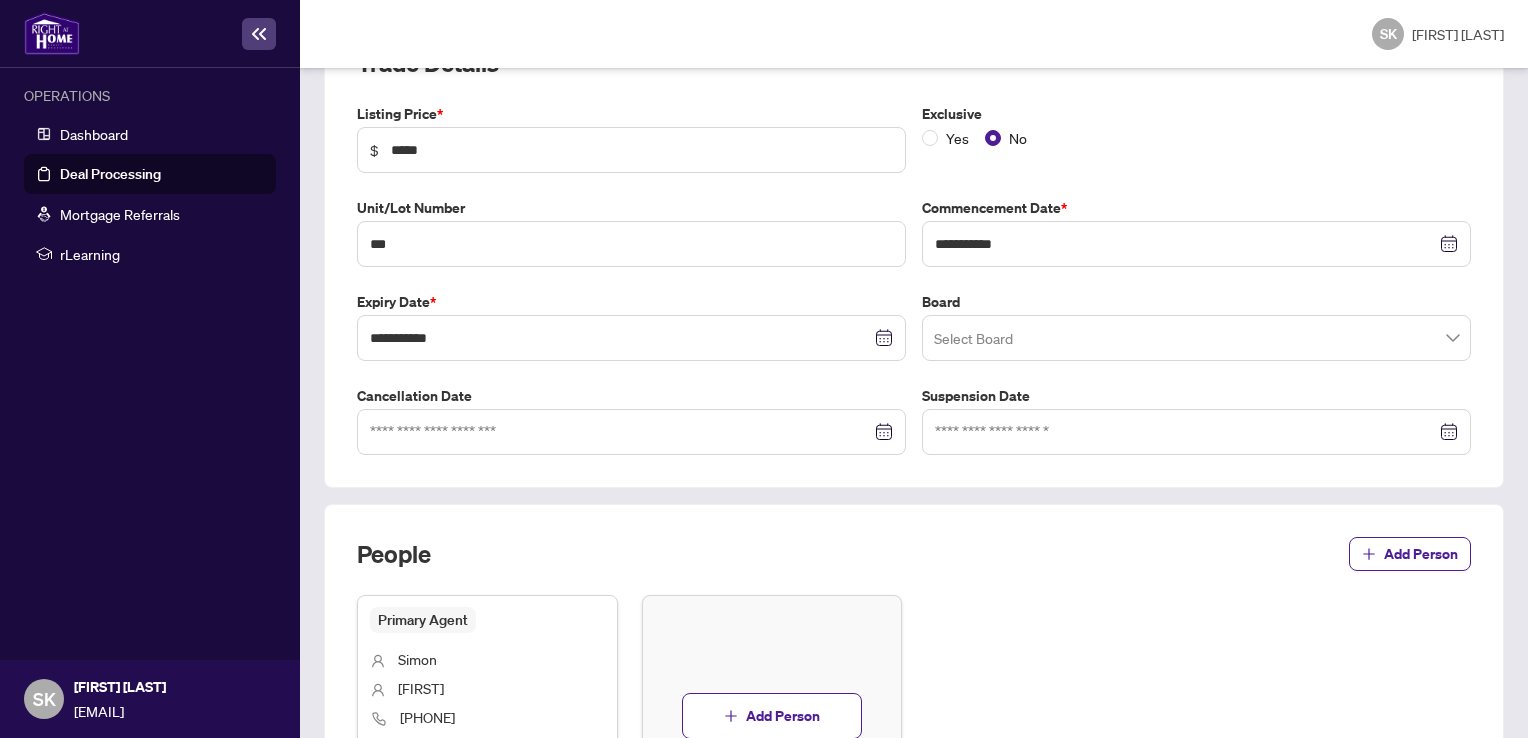 click at bounding box center (1196, 338) 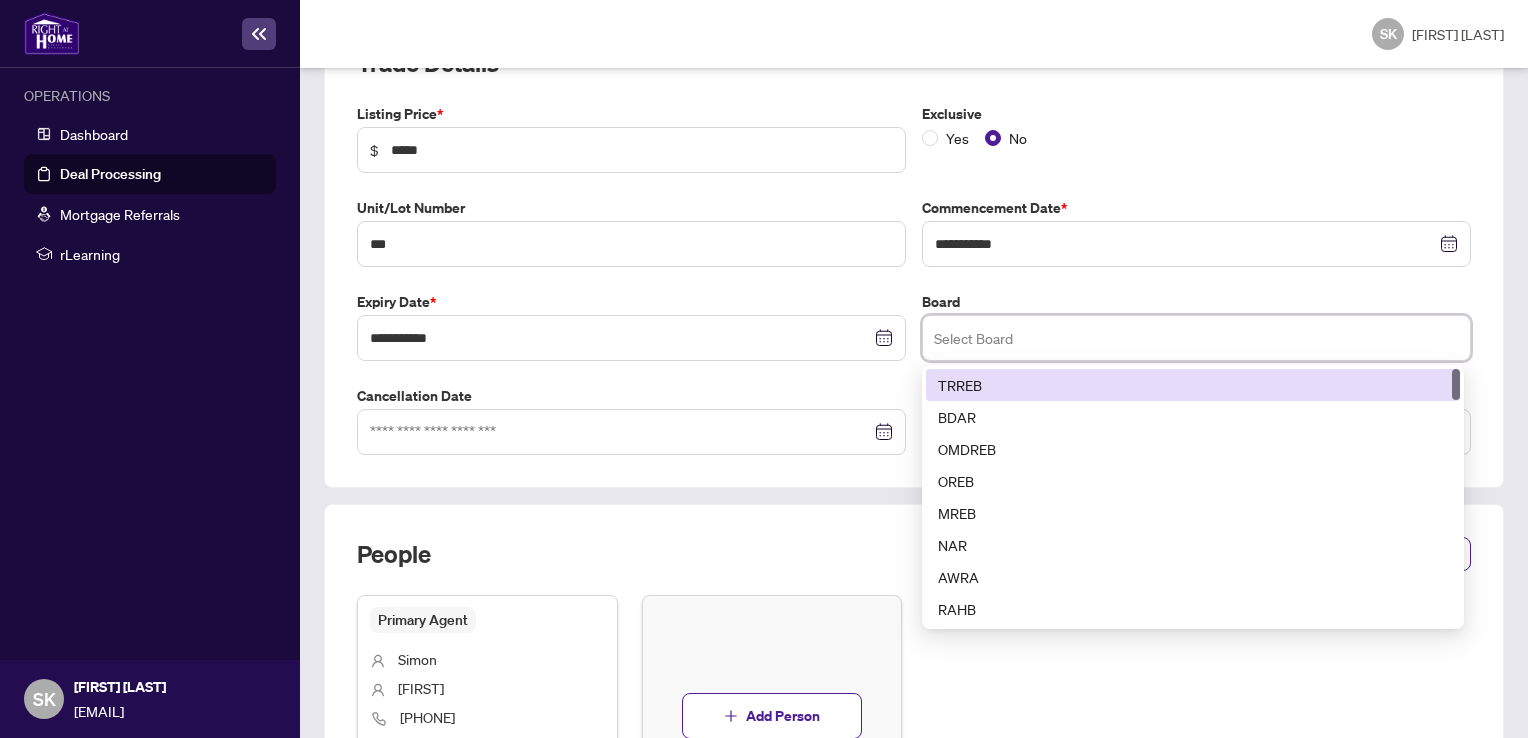 click on "TRREB" at bounding box center (1193, 385) 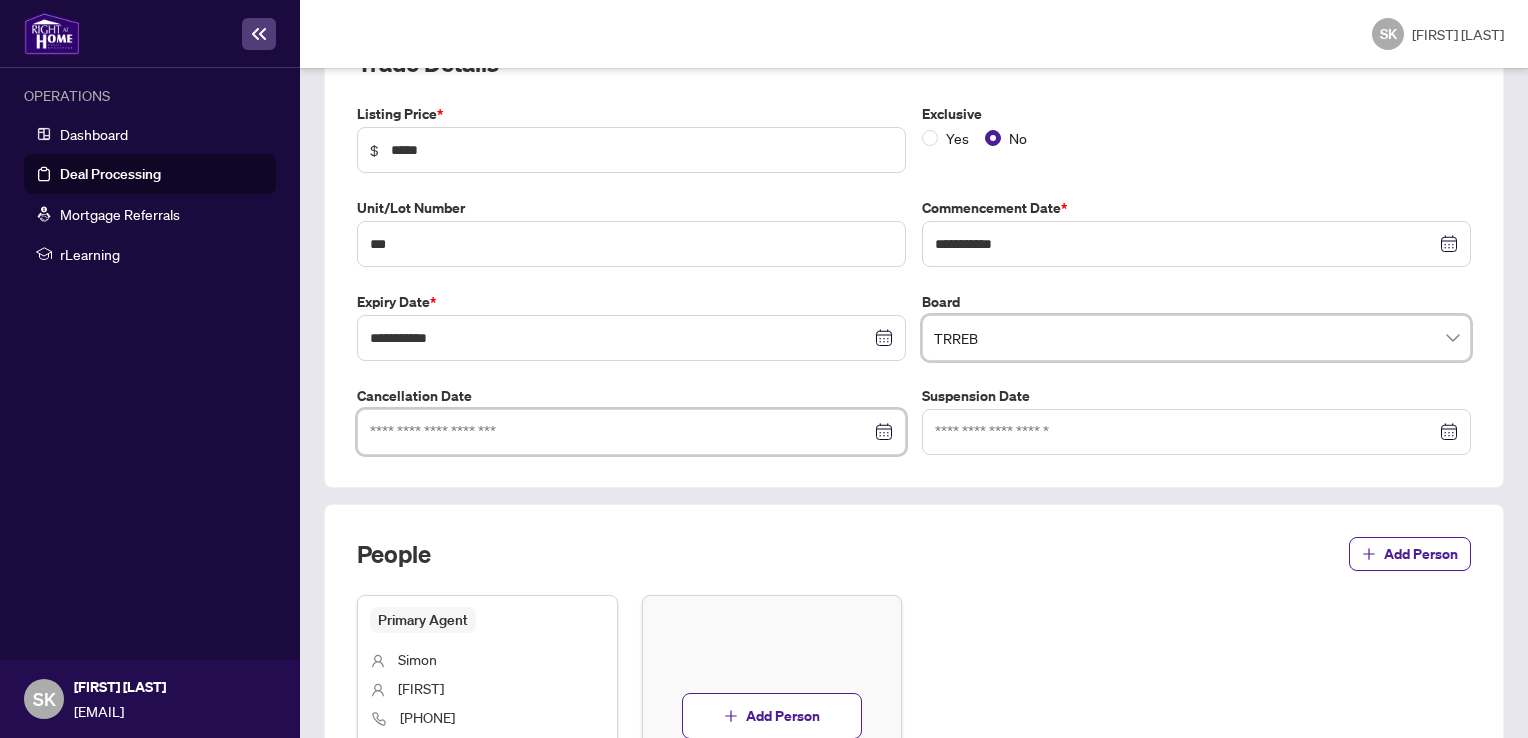 click at bounding box center [620, 432] 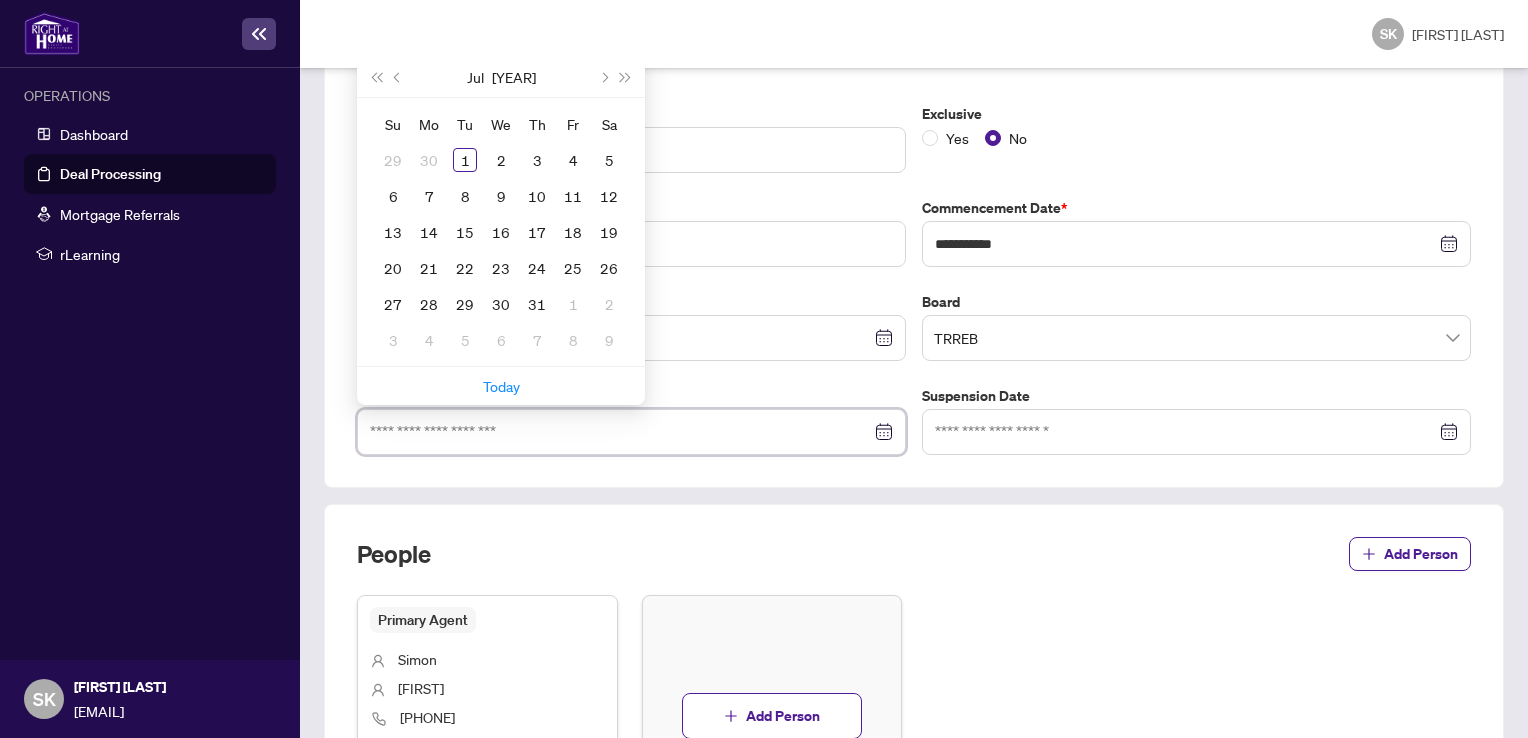 click at bounding box center [620, 432] 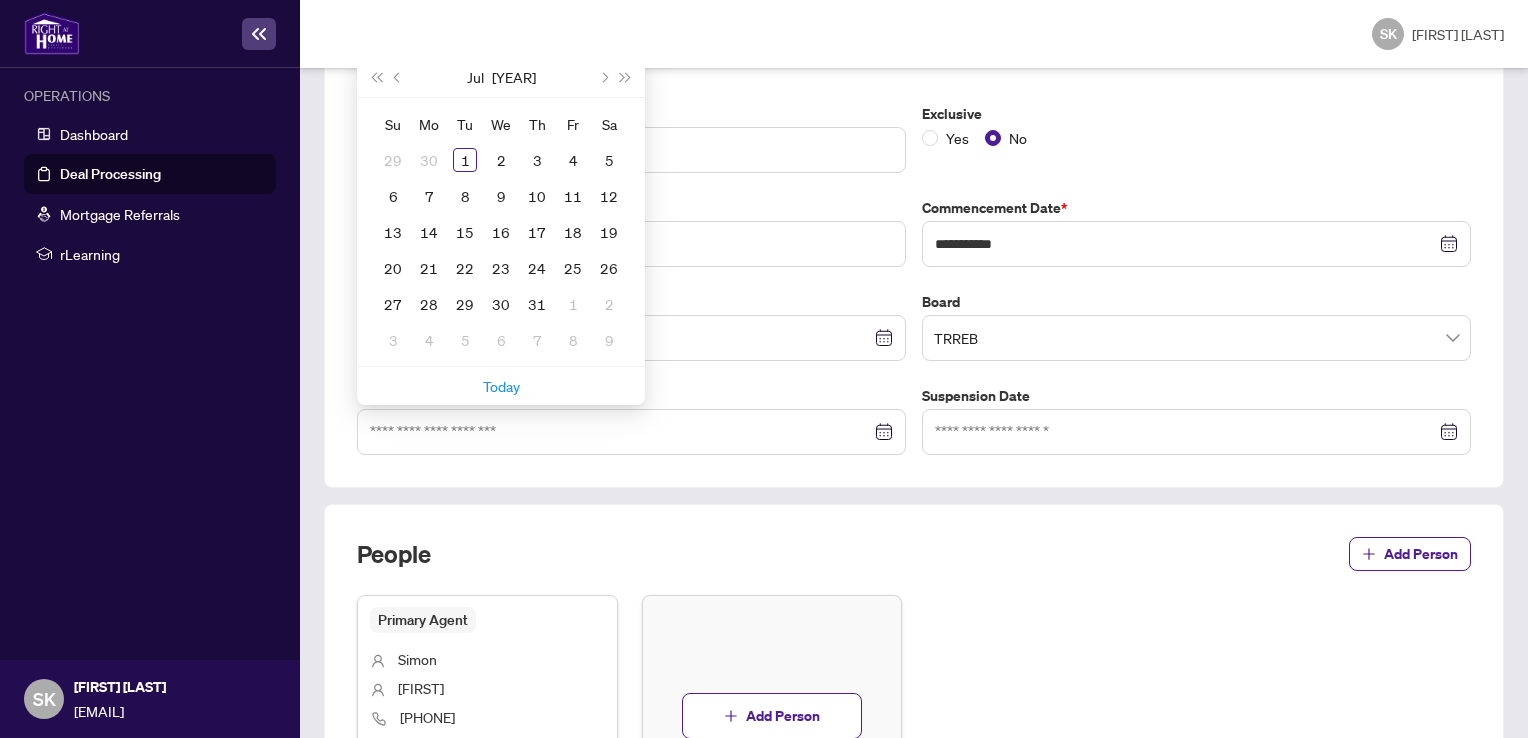 click on "Cancellation Date" at bounding box center (631, 114) 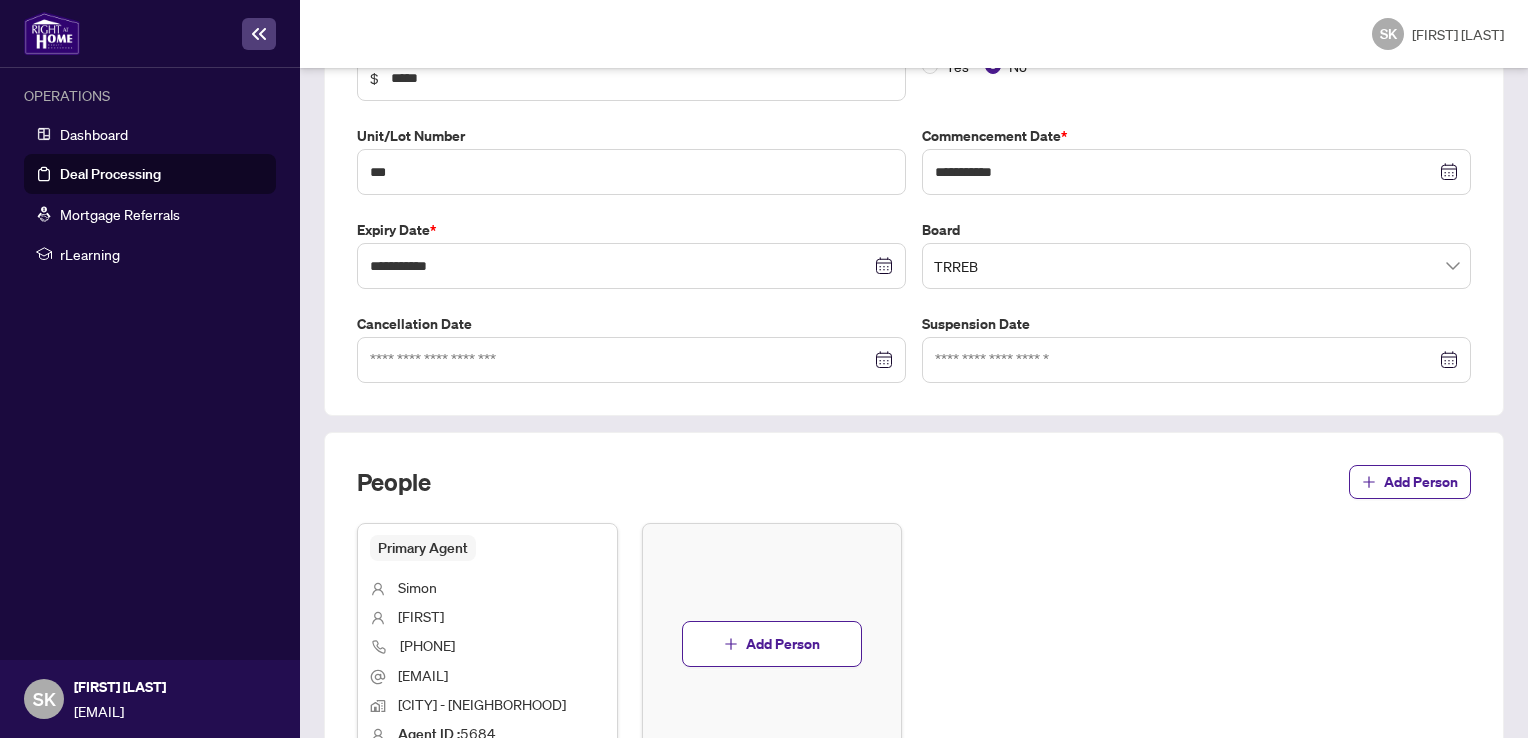 scroll, scrollTop: 608, scrollLeft: 0, axis: vertical 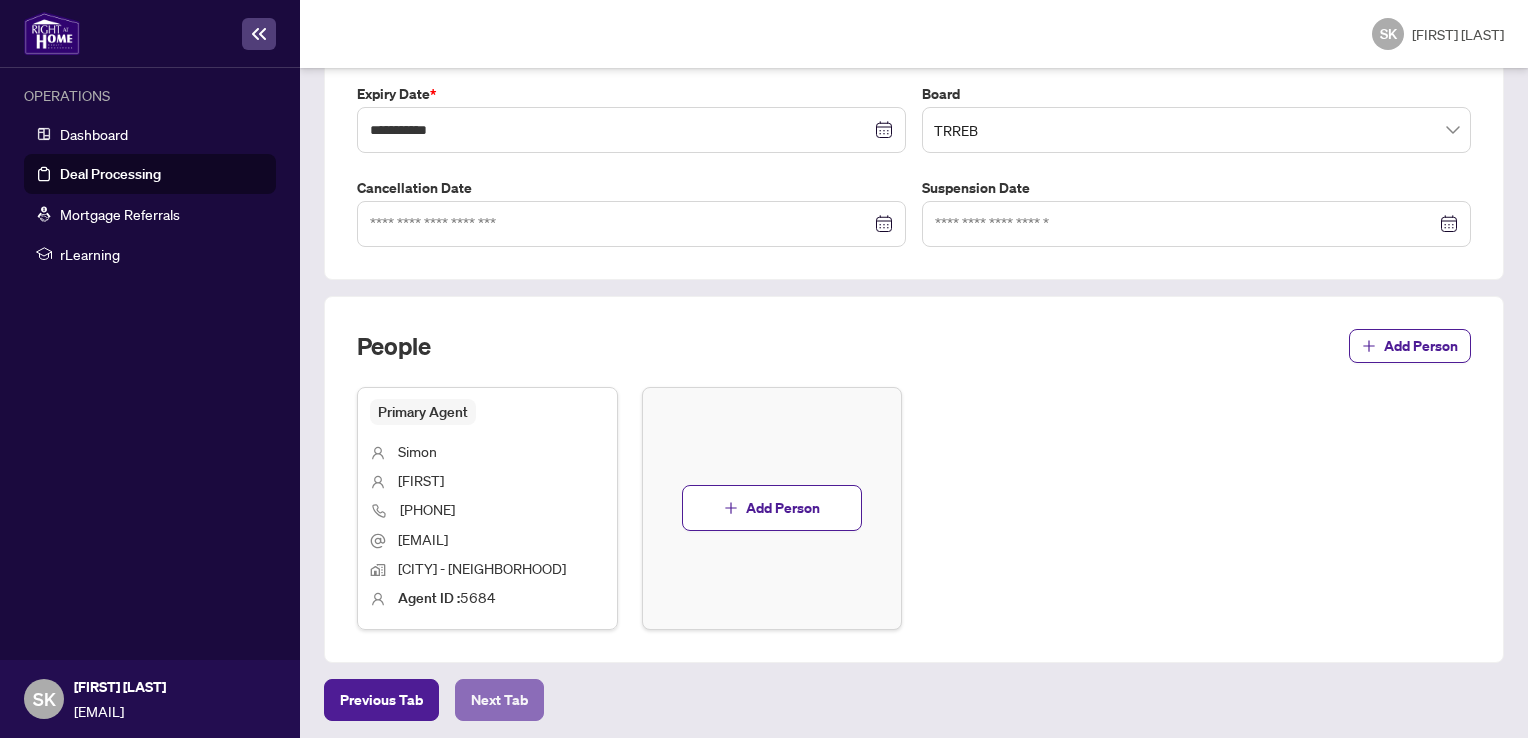 click on "Next Tab" at bounding box center [381, 700] 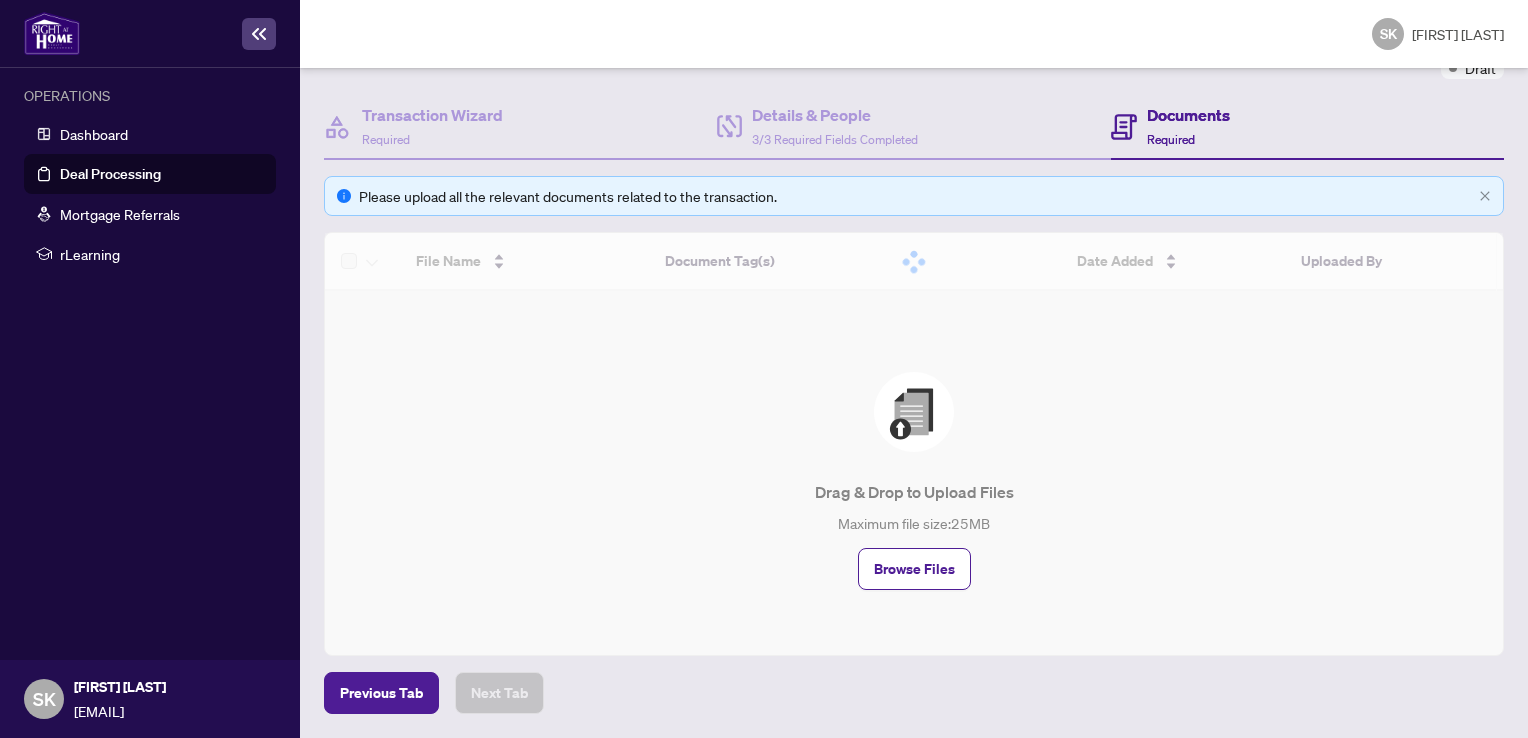 scroll, scrollTop: 0, scrollLeft: 0, axis: both 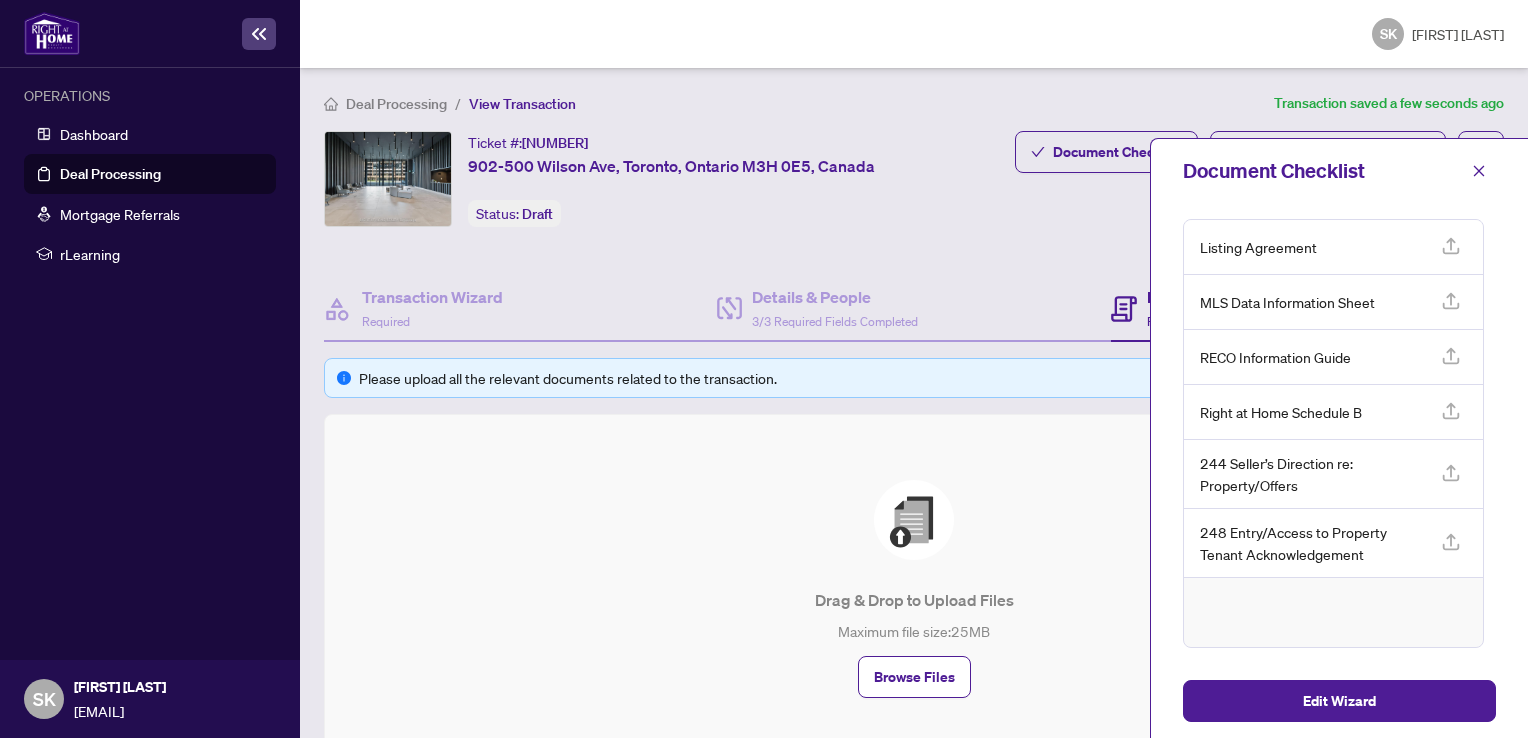 click at bounding box center (1451, 246) 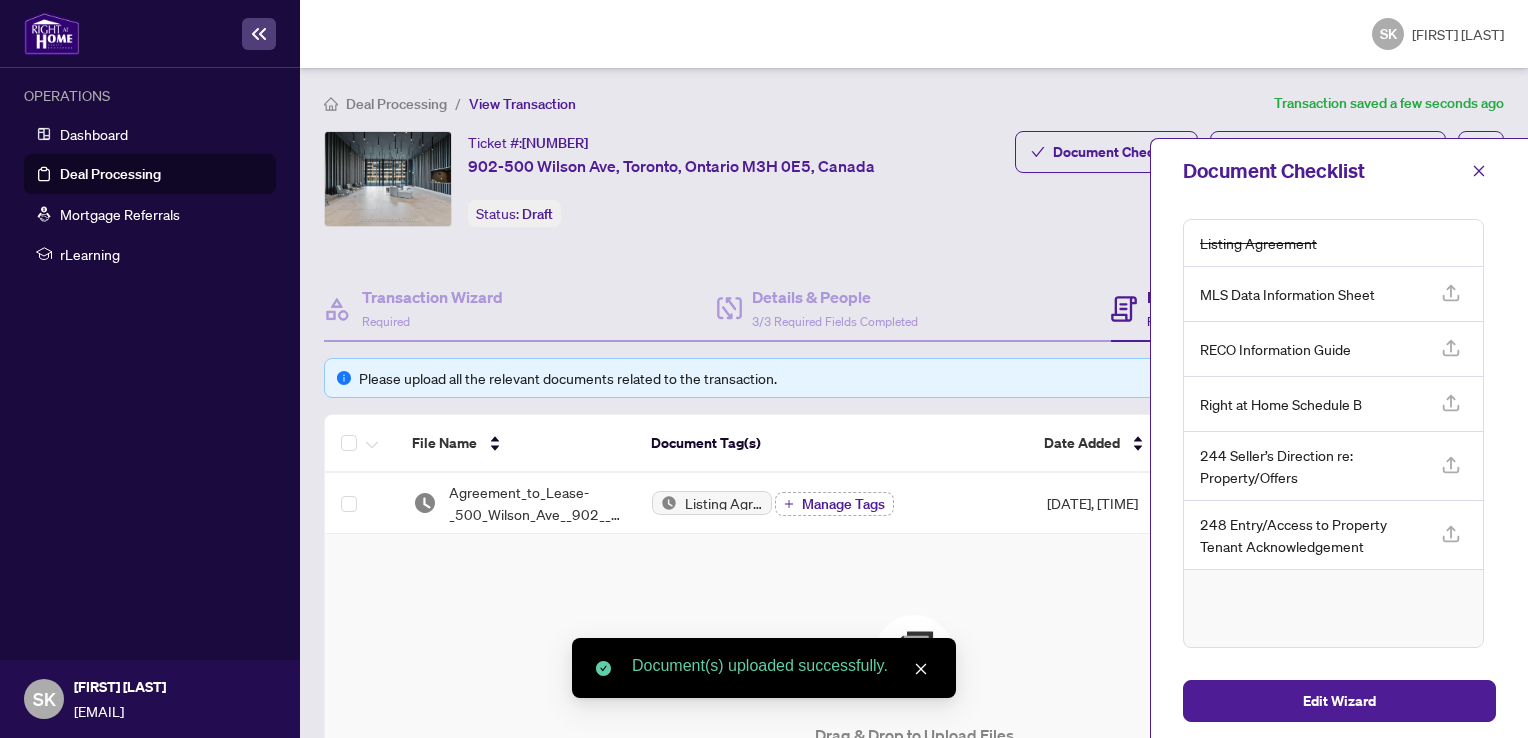 click at bounding box center (1451, 293) 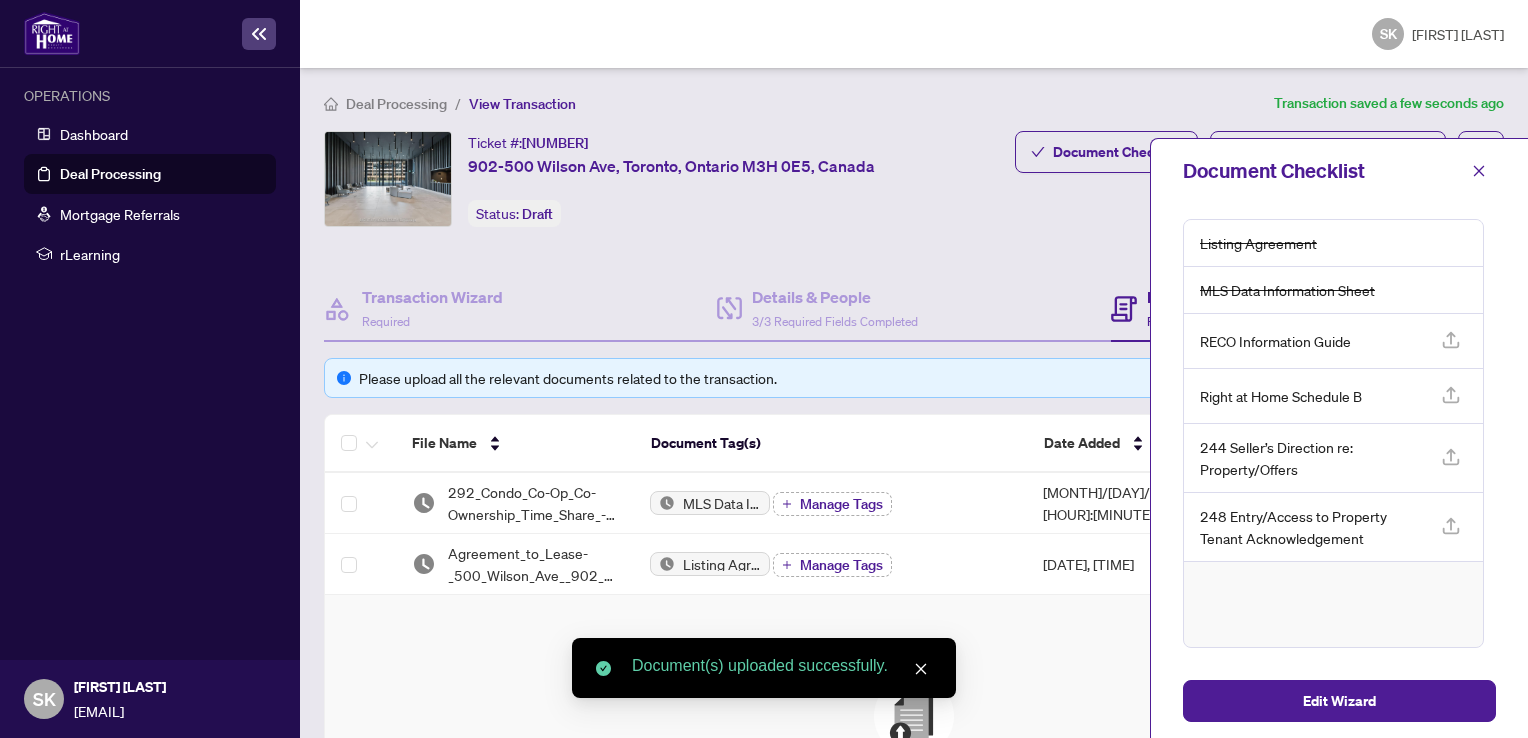 click at bounding box center [1450, 338] 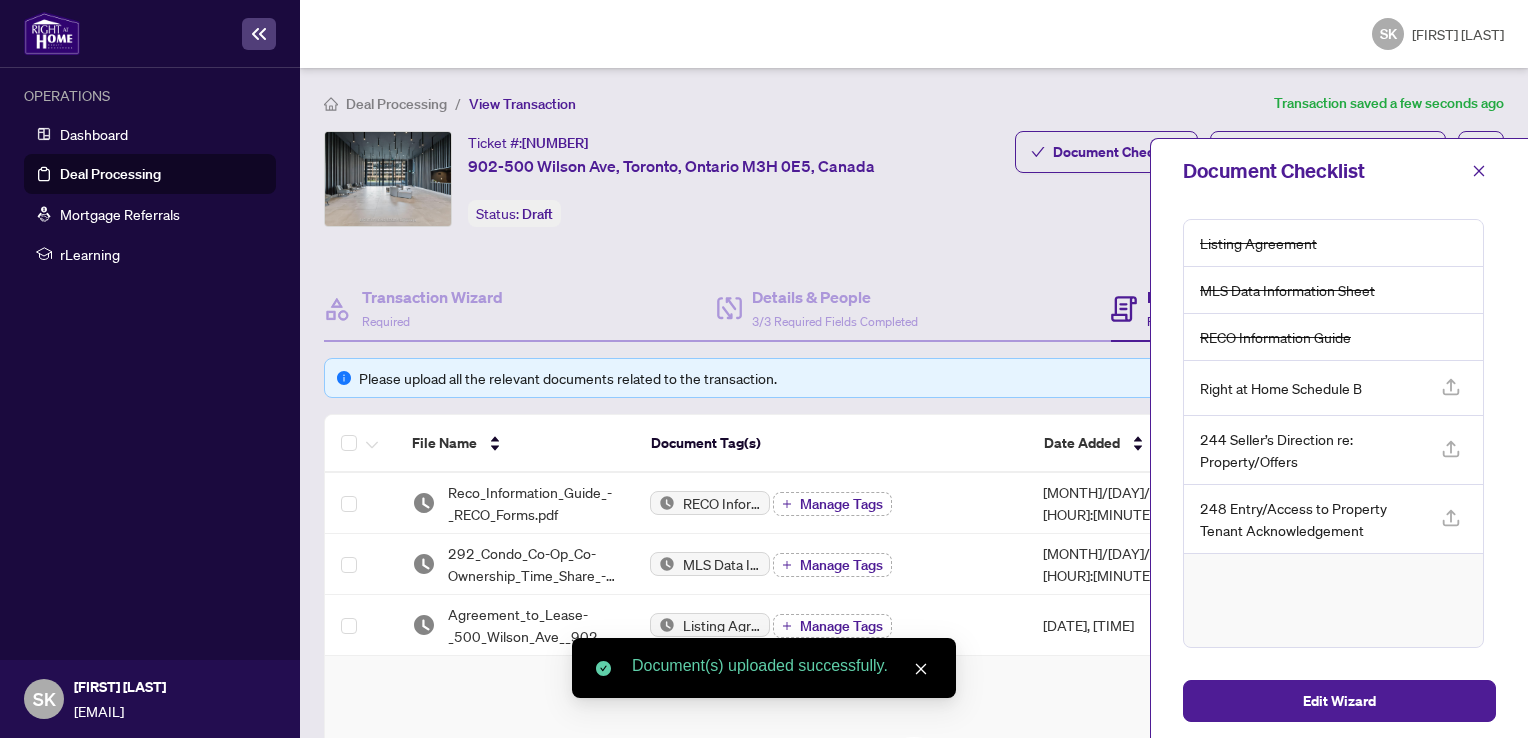 click at bounding box center (1451, 387) 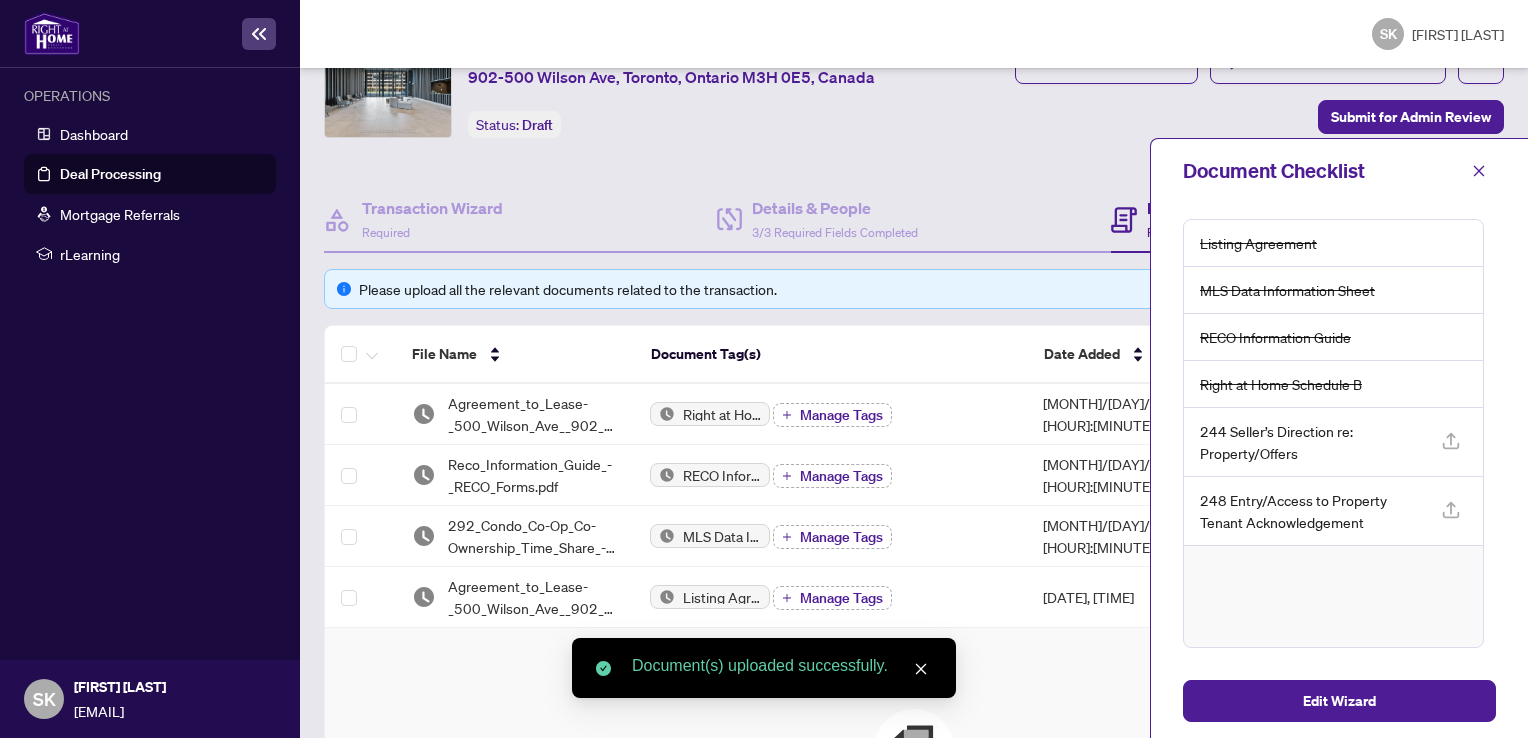 scroll, scrollTop: 100, scrollLeft: 0, axis: vertical 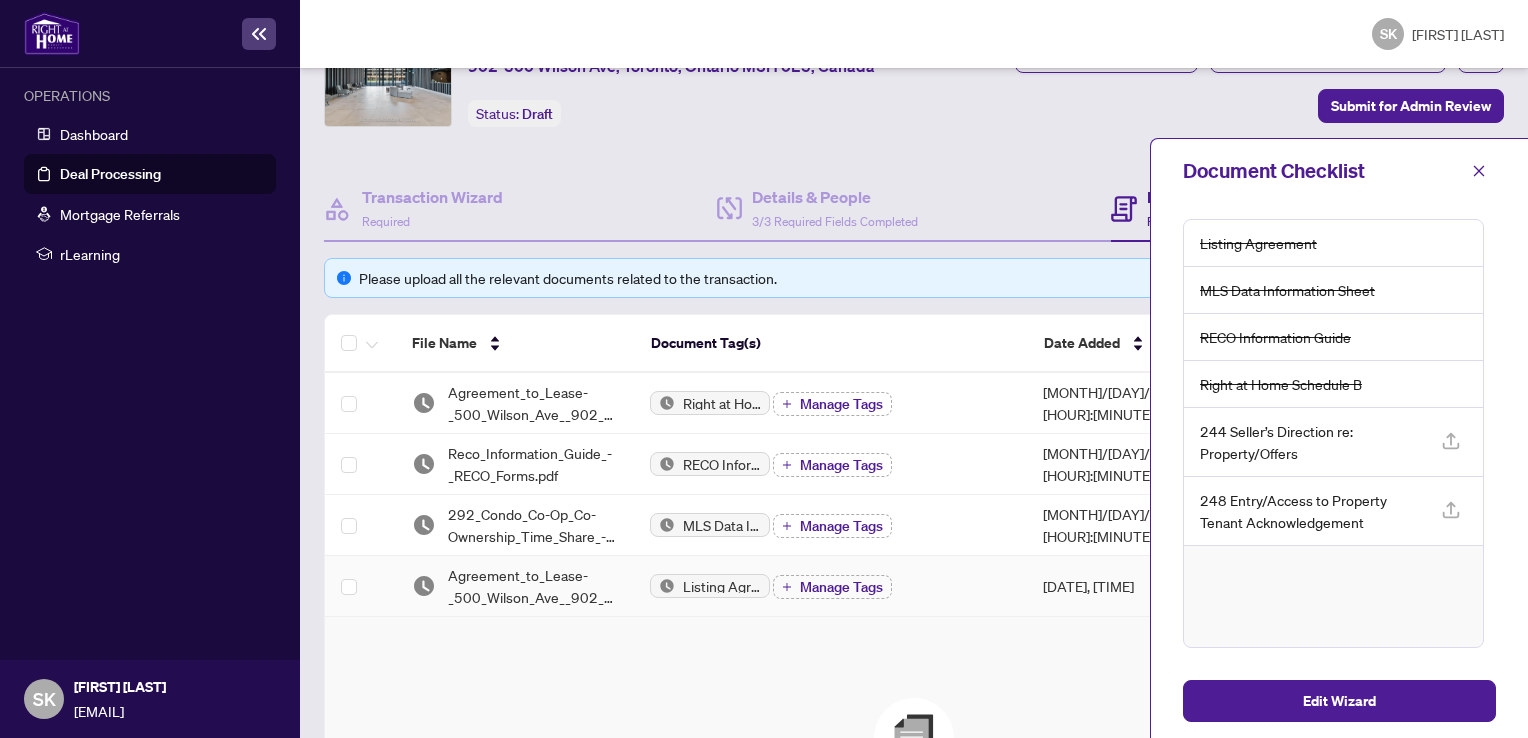 click at bounding box center (360, 586) 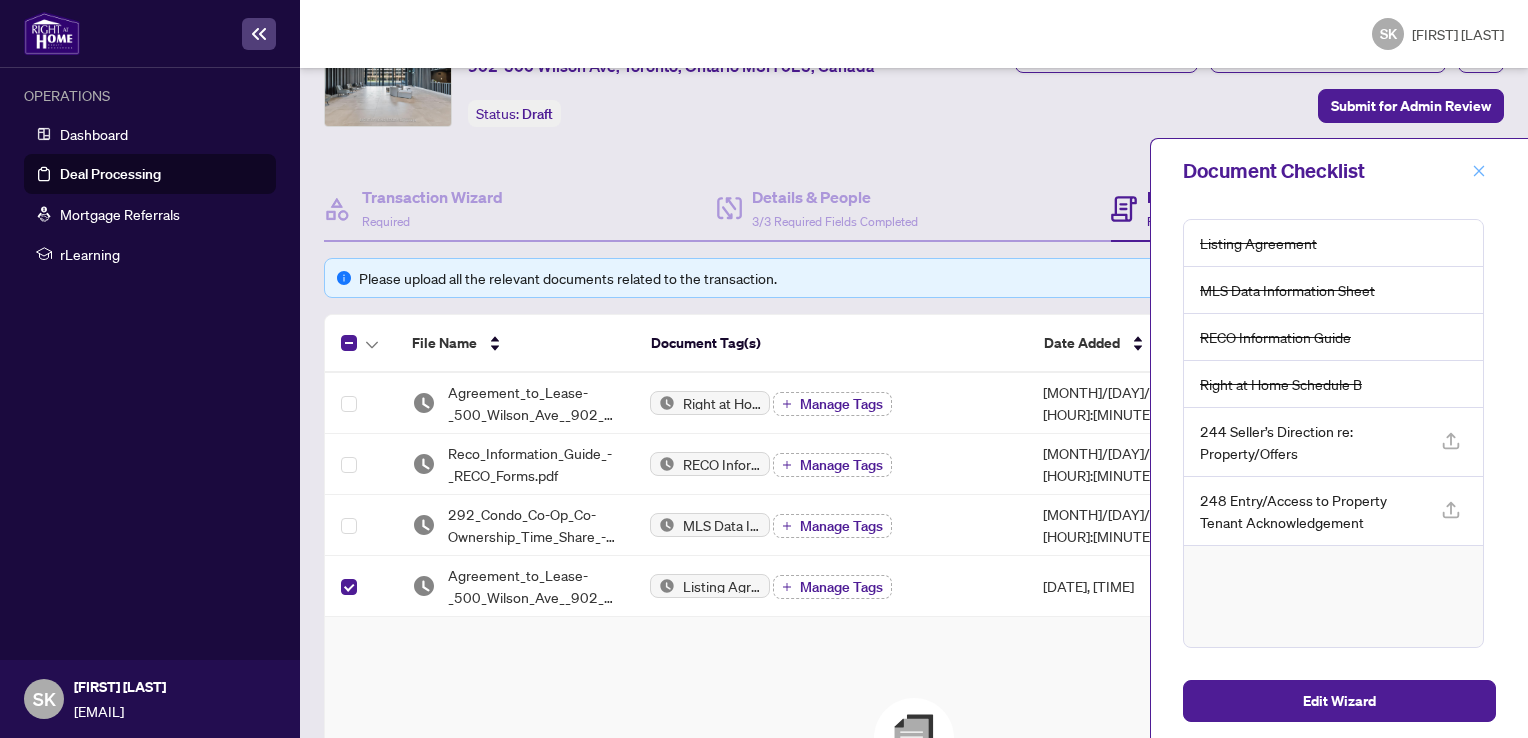 click at bounding box center (1479, 171) 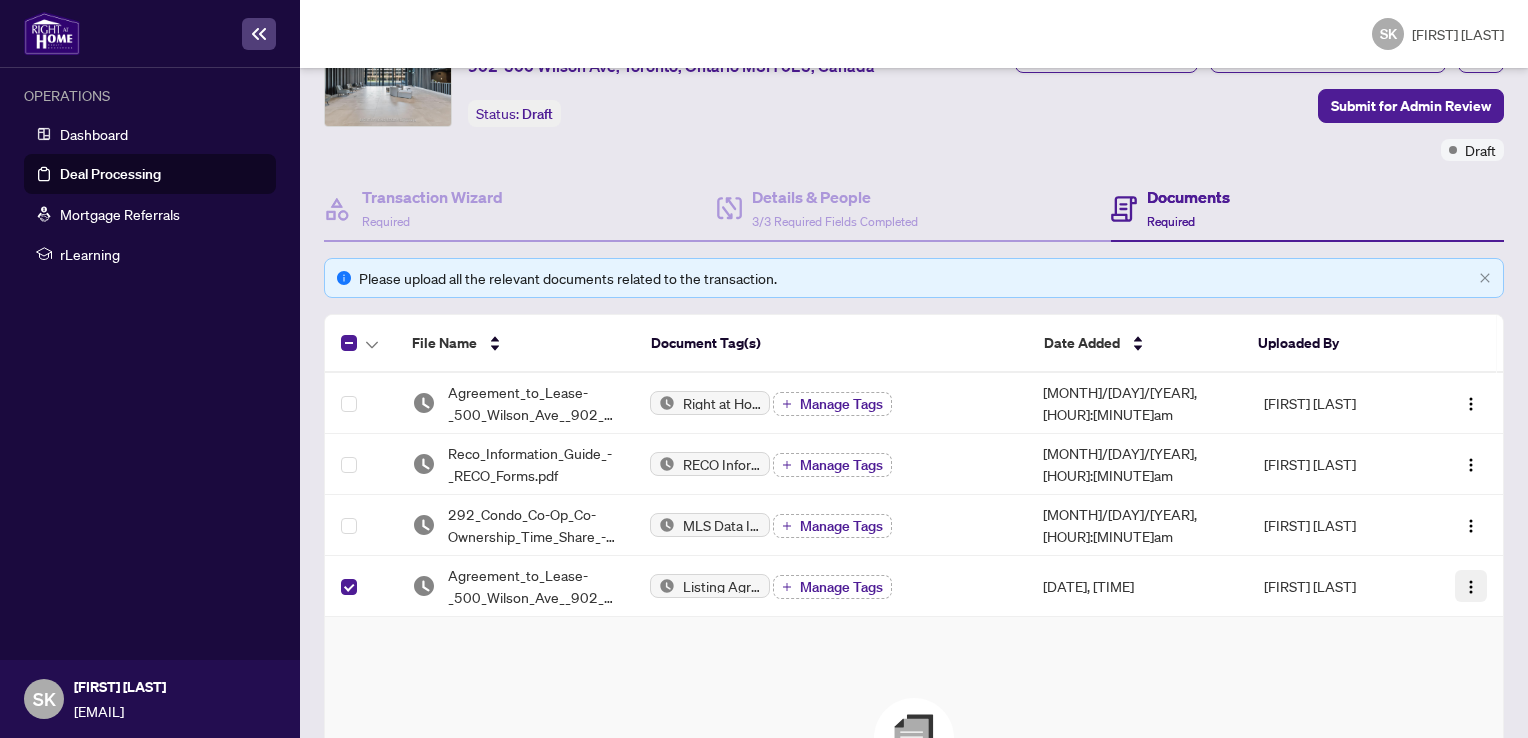 click at bounding box center [1471, 587] 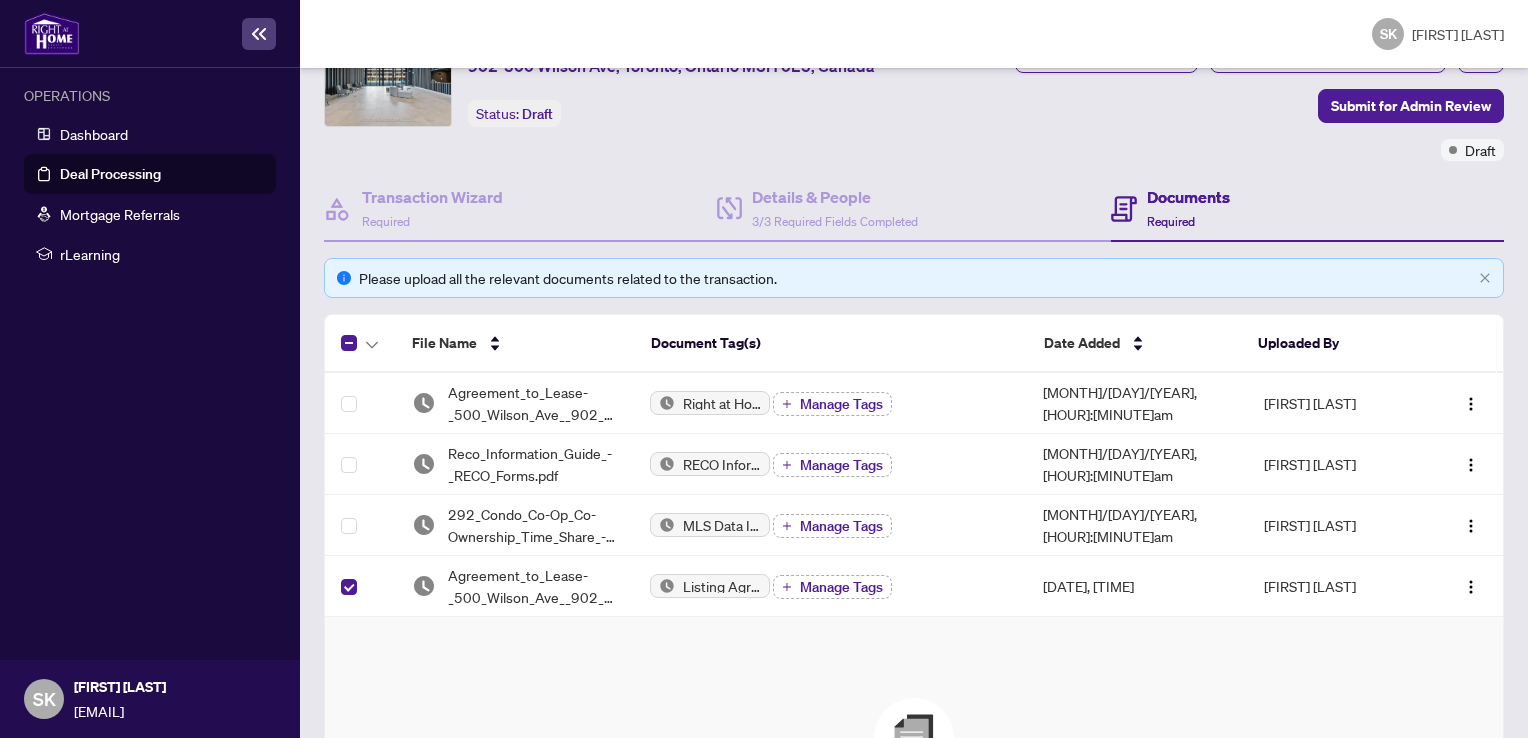 click on "Drag & Drop to Upload Files Maximum file size:  25  MB Browse Files" at bounding box center [914, 807] 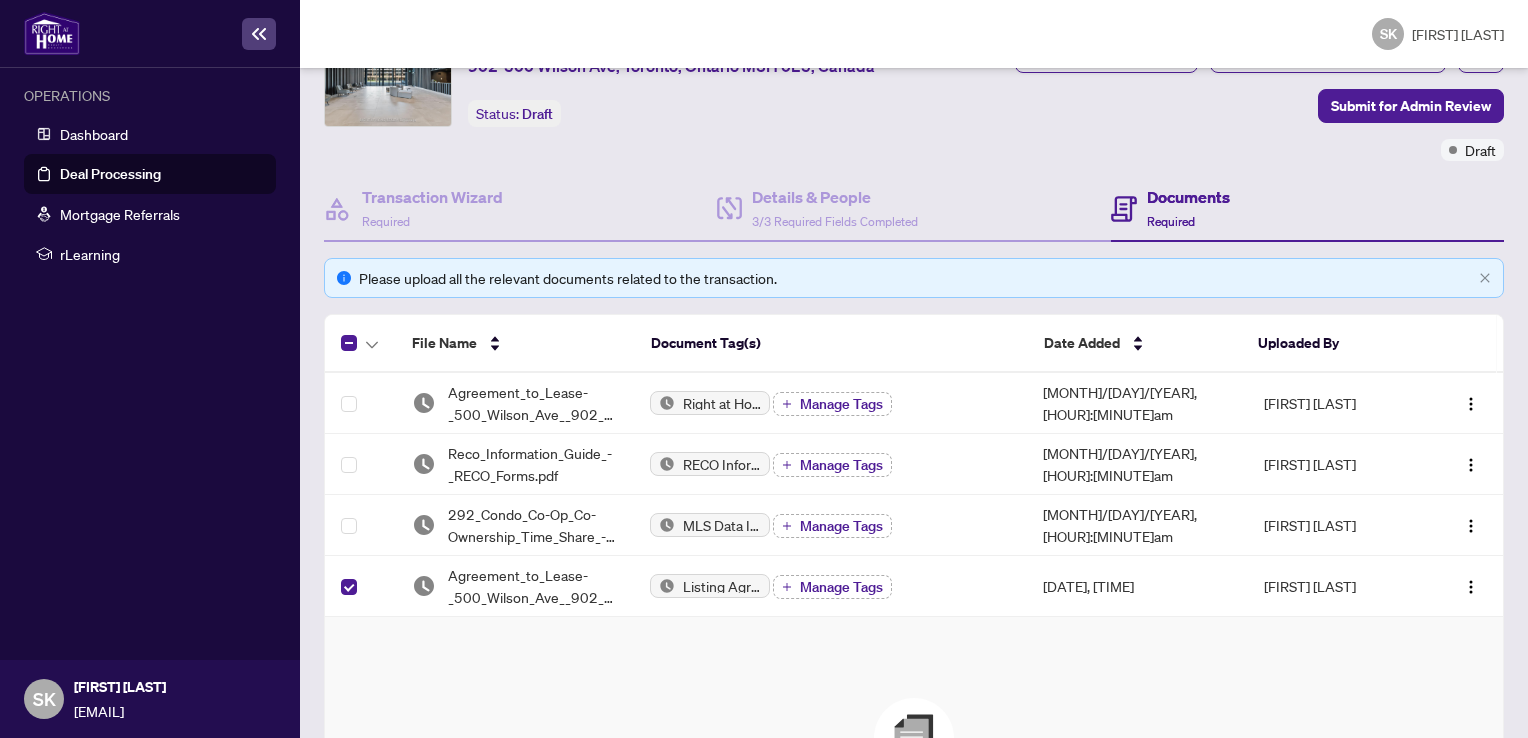 click on "Manage Tags" at bounding box center (832, 587) 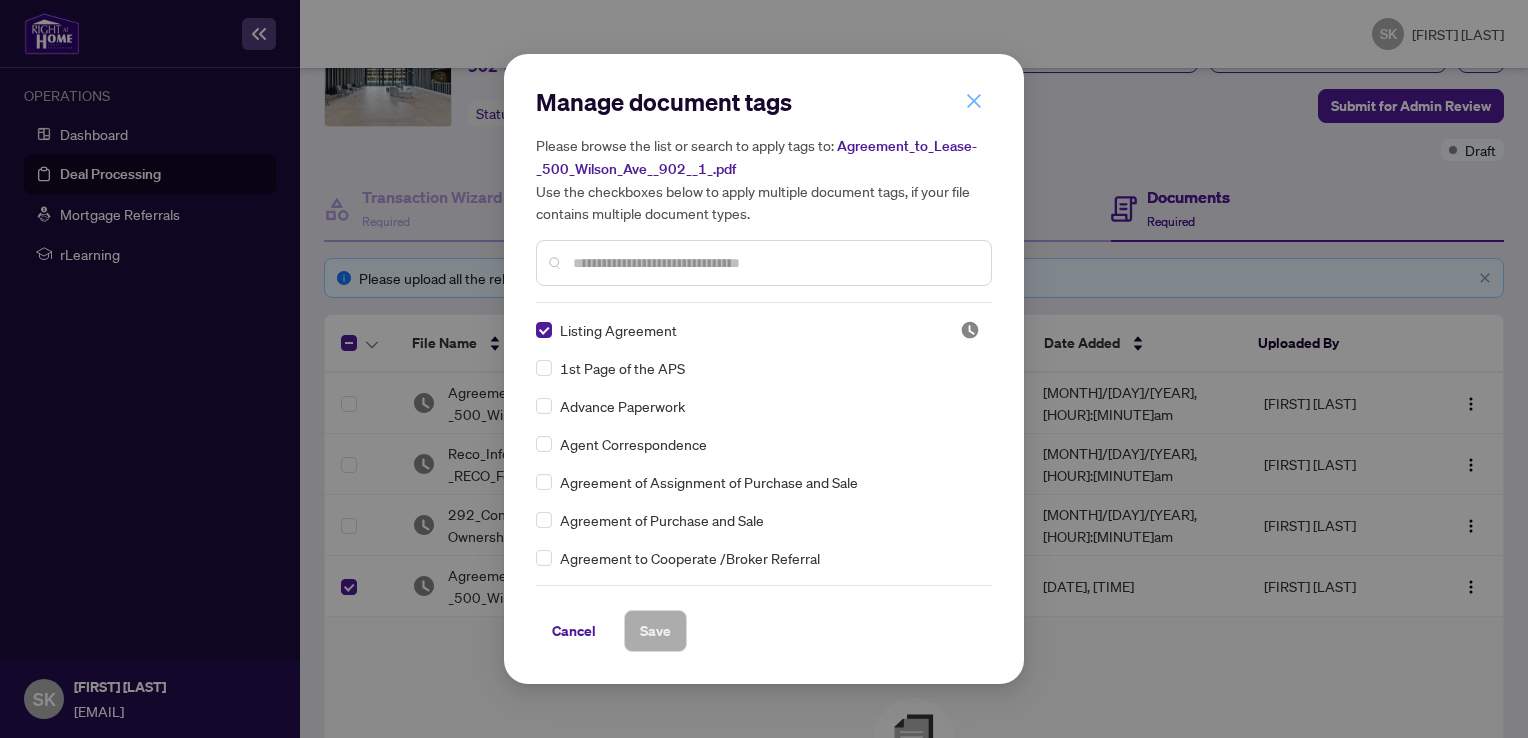 click at bounding box center (974, 101) 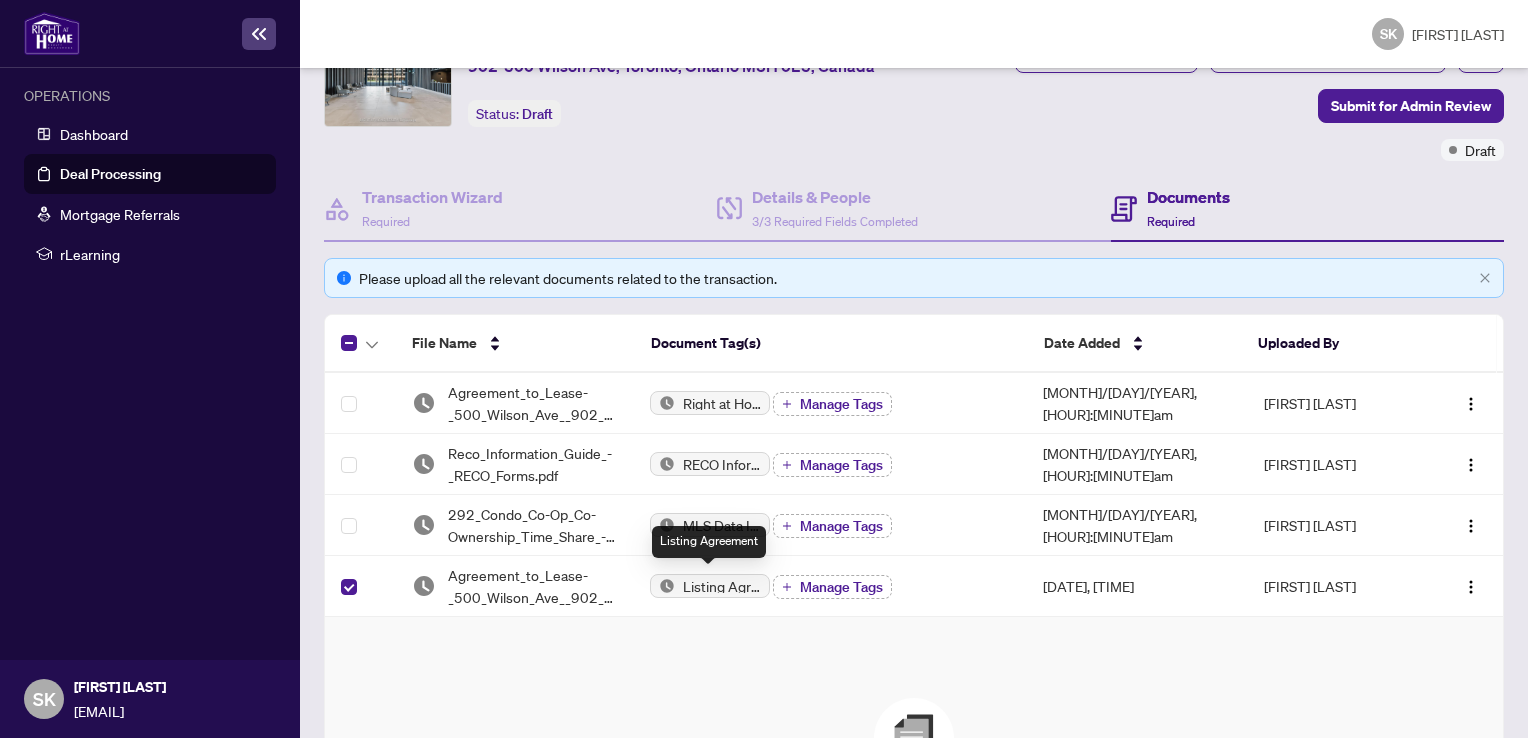 click on "Listing Agreement" at bounding box center (722, 586) 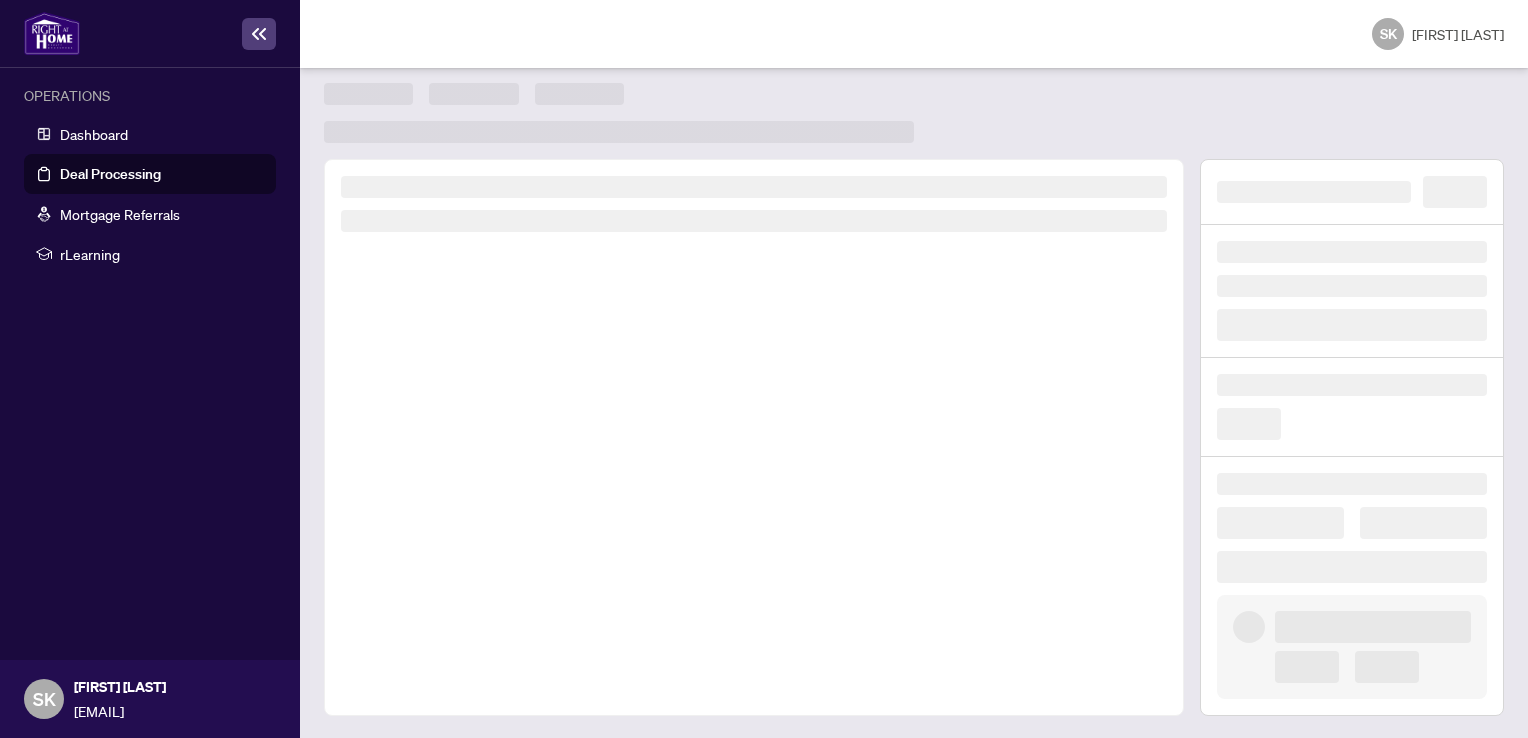 scroll, scrollTop: 0, scrollLeft: 0, axis: both 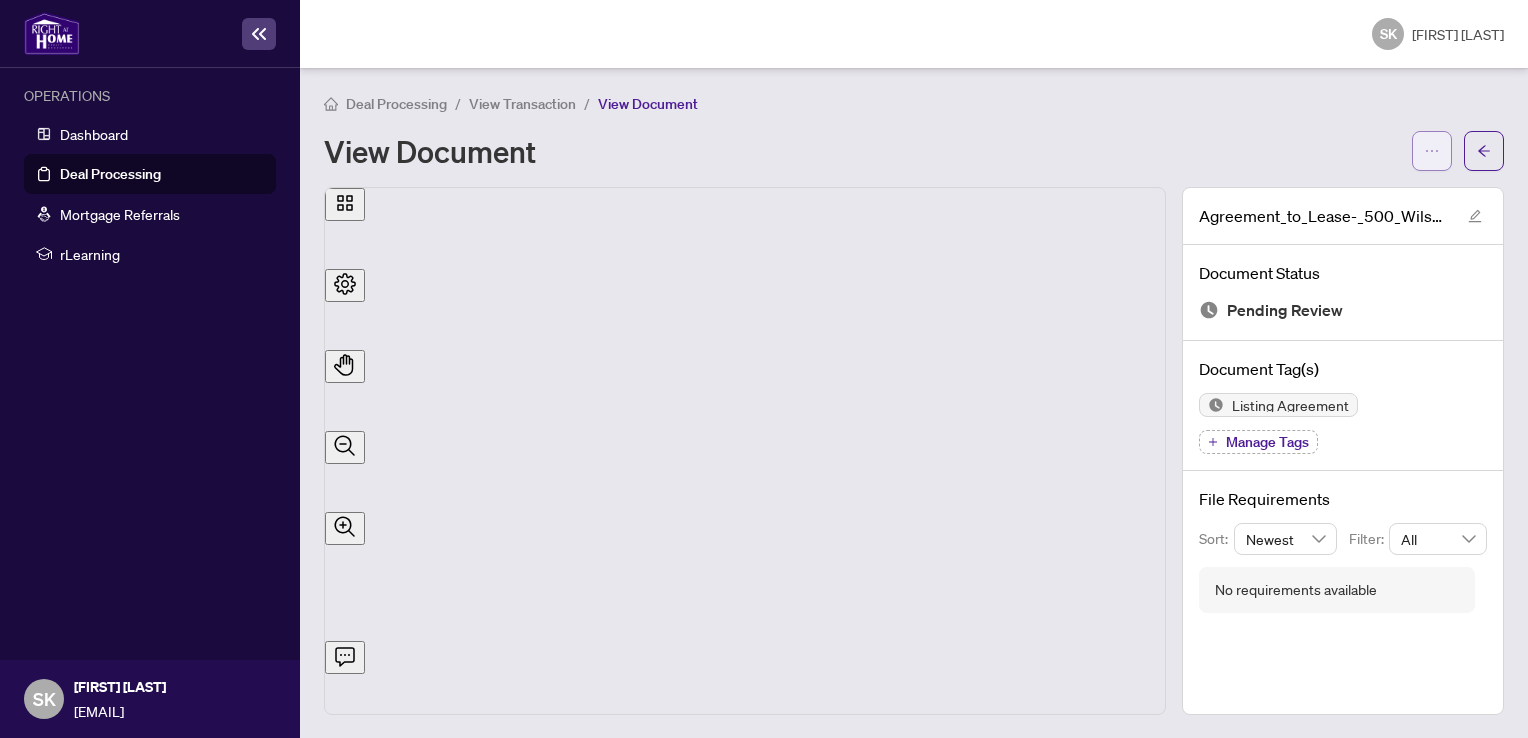 click at bounding box center (1432, 151) 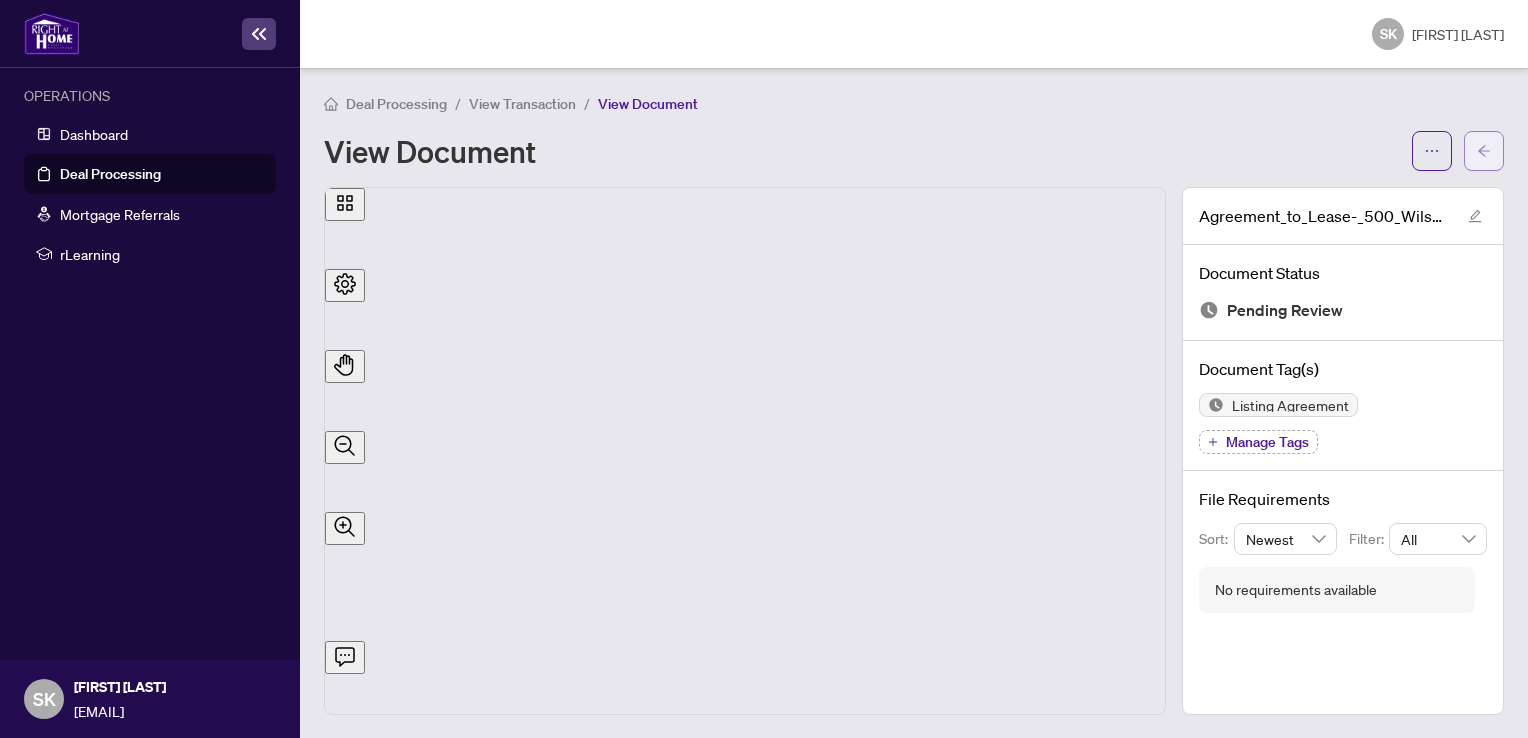 click at bounding box center [1484, 151] 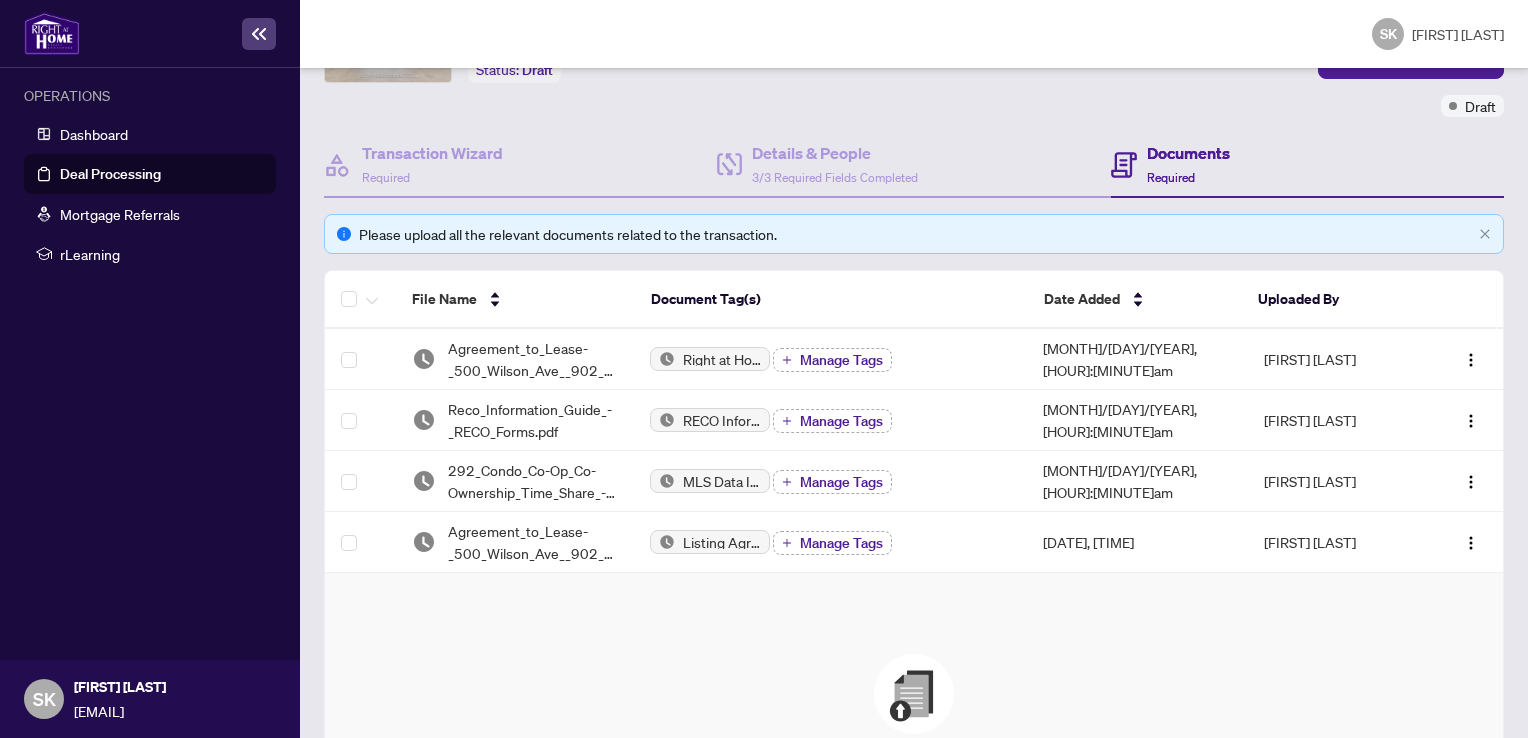 scroll, scrollTop: 200, scrollLeft: 0, axis: vertical 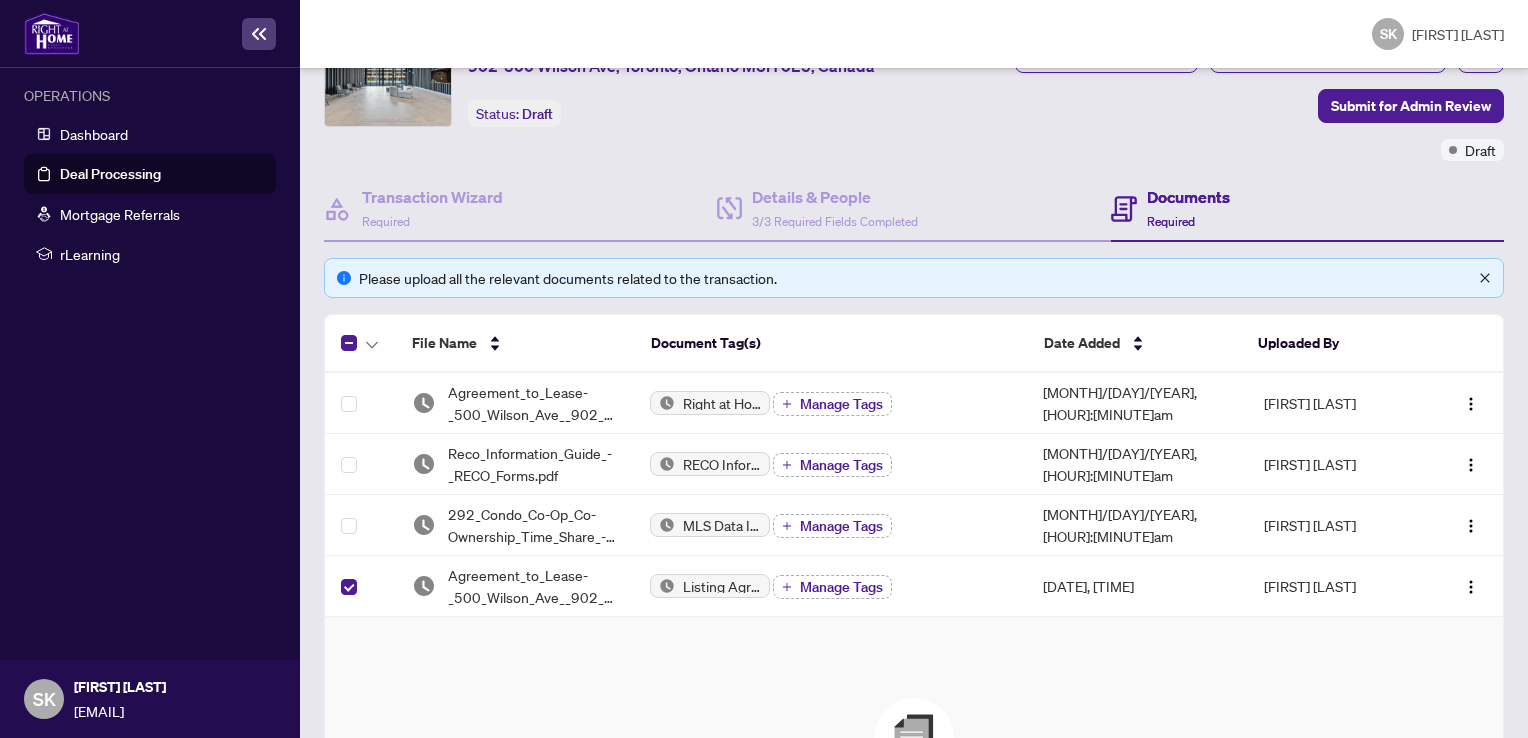 click at bounding box center [1484, 277] 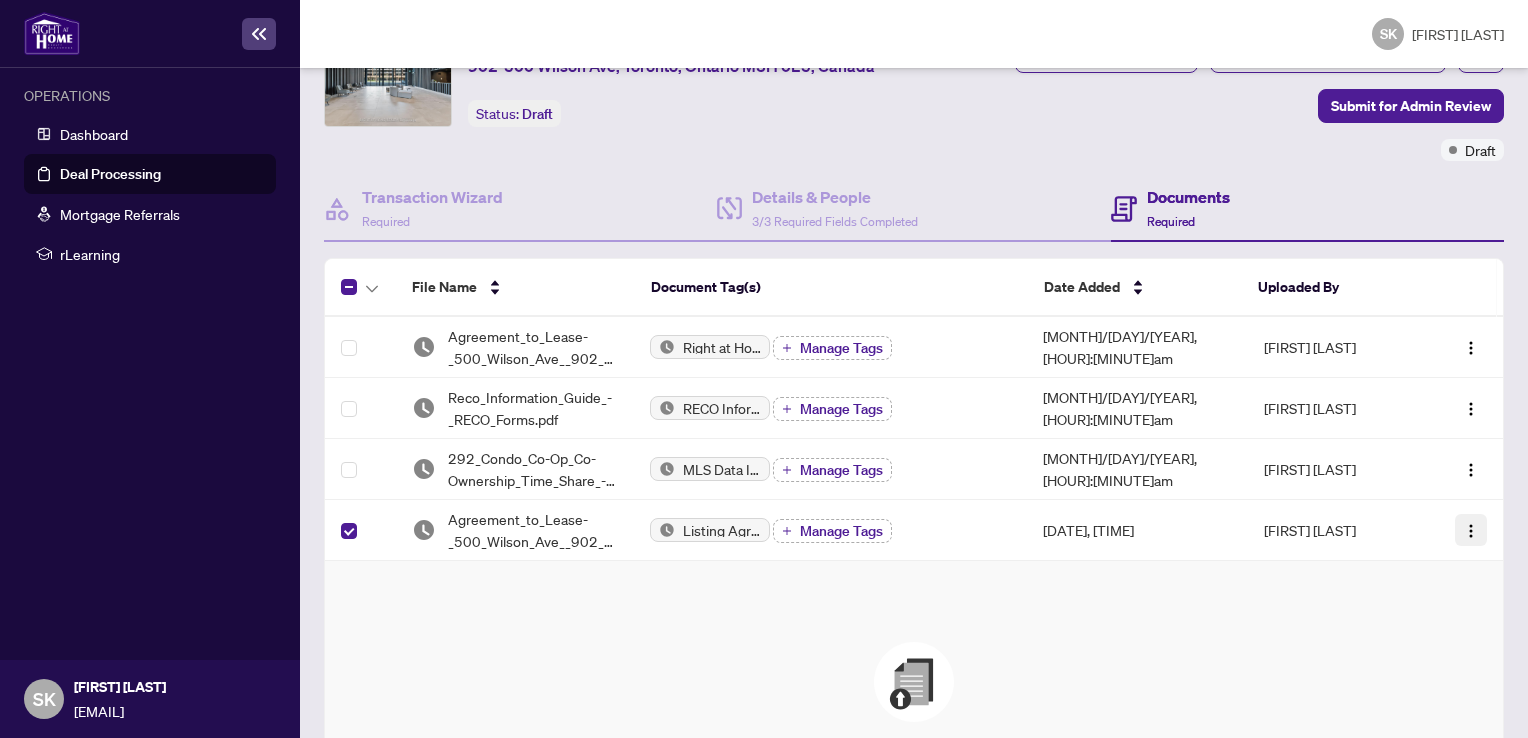 click at bounding box center [1471, 531] 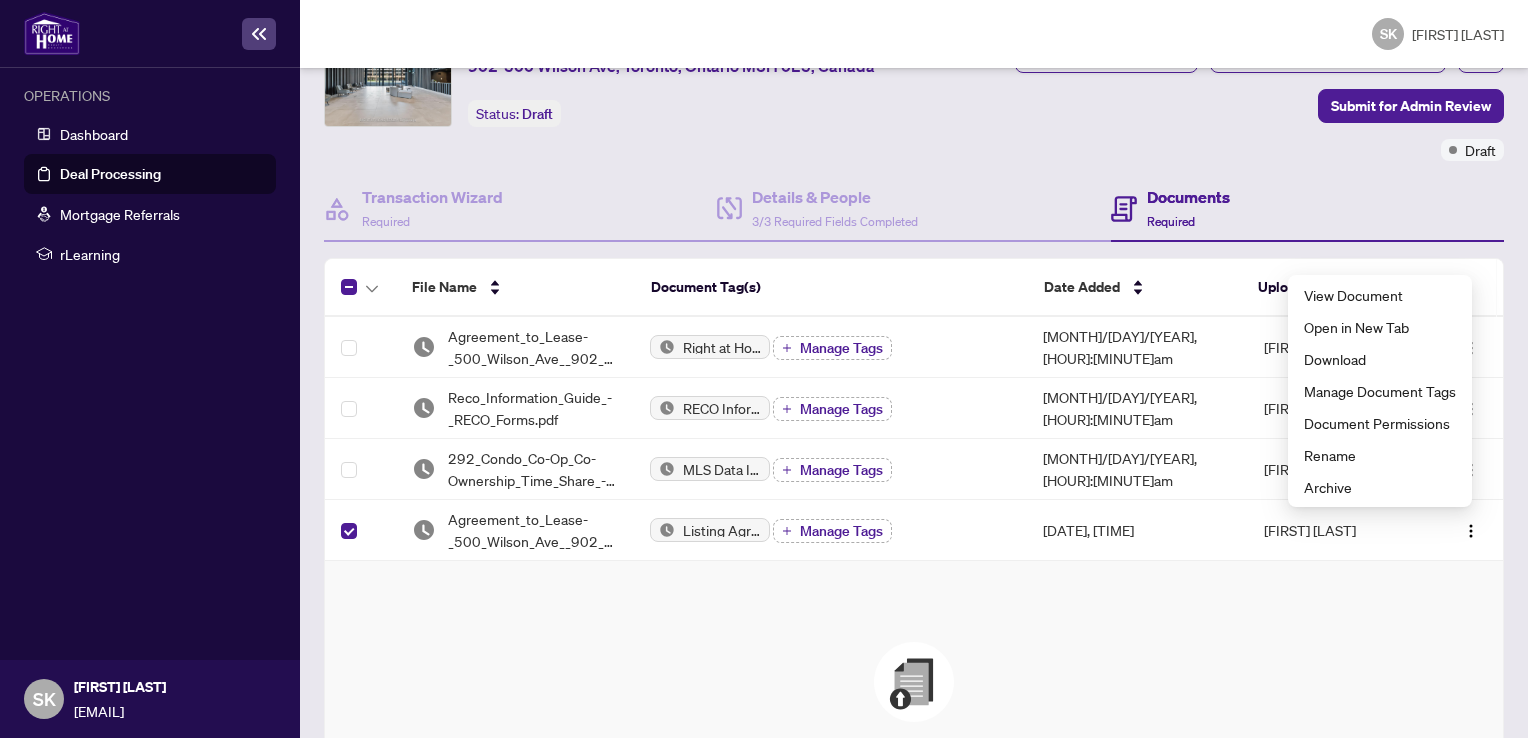 click on "Drag & Drop to Upload Files Maximum file size:  25  MB Browse Files" at bounding box center [914, 751] 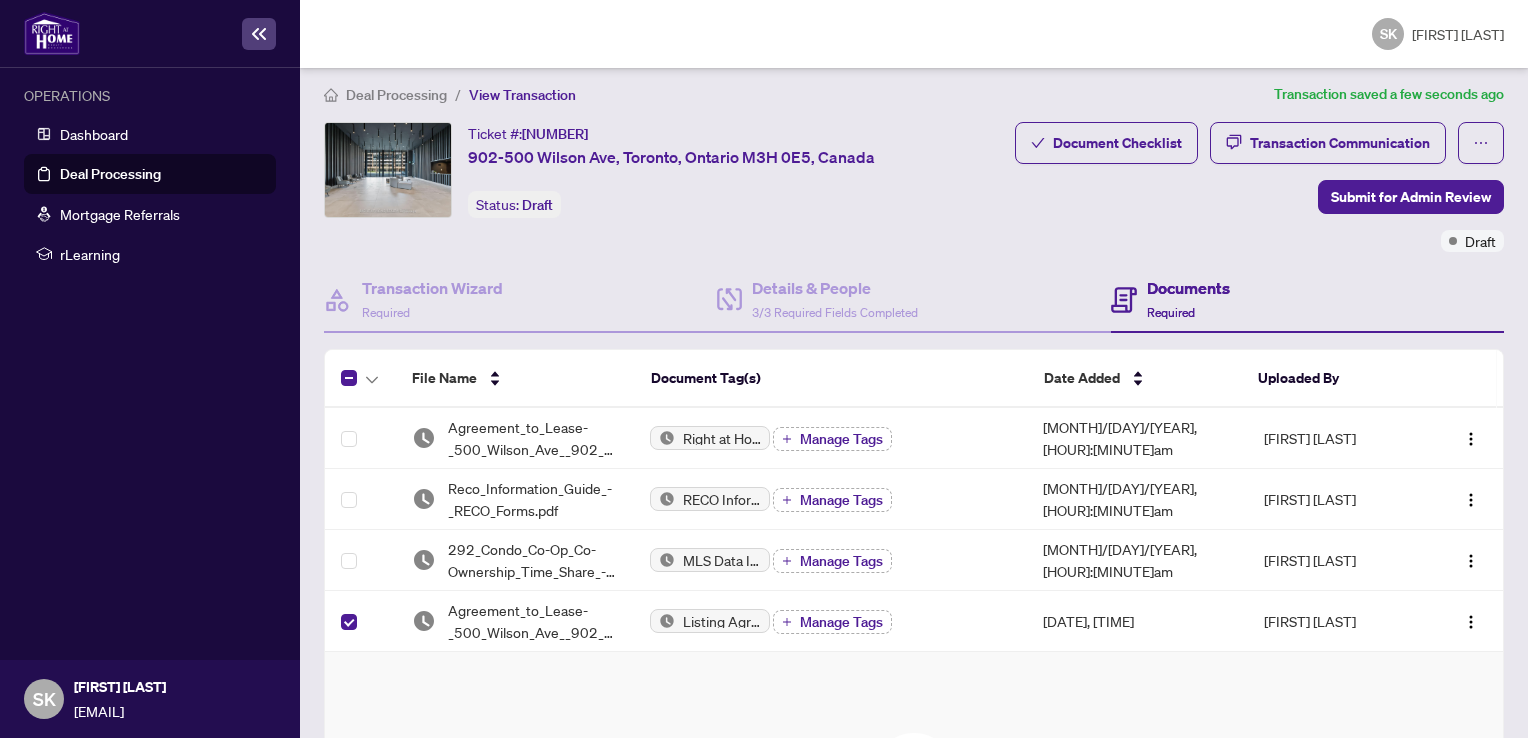 scroll, scrollTop: 0, scrollLeft: 0, axis: both 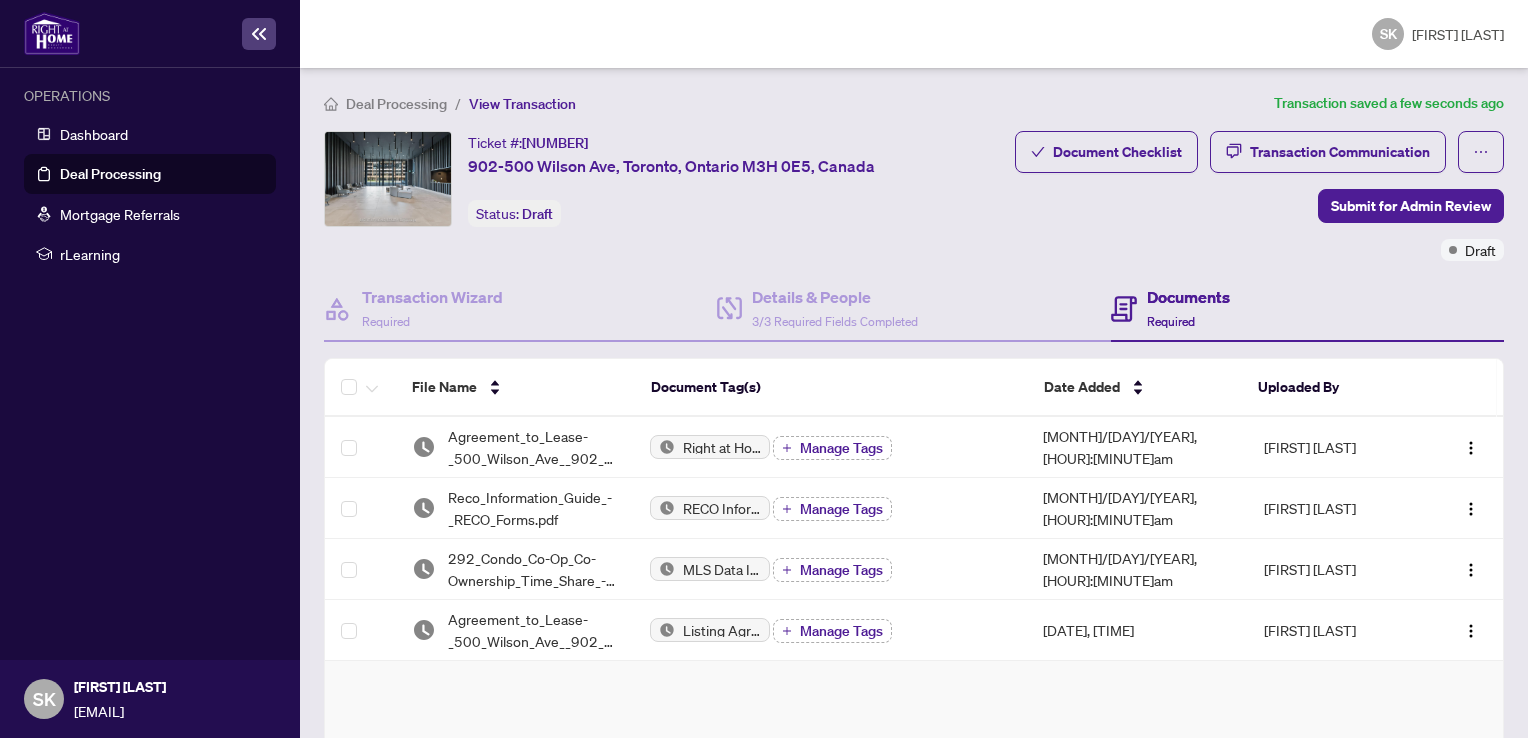 click on "Documents" at bounding box center (1188, 297) 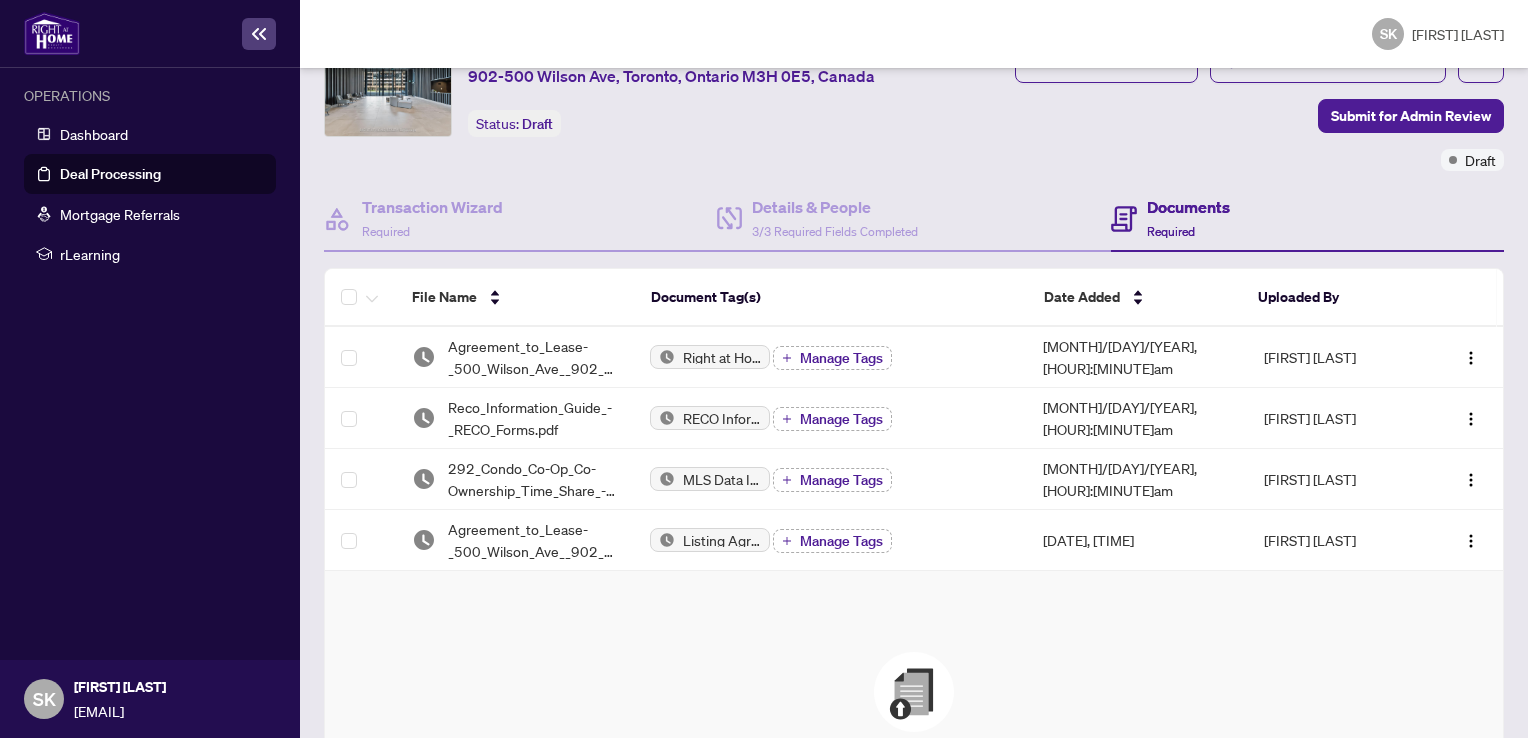 scroll, scrollTop: 100, scrollLeft: 0, axis: vertical 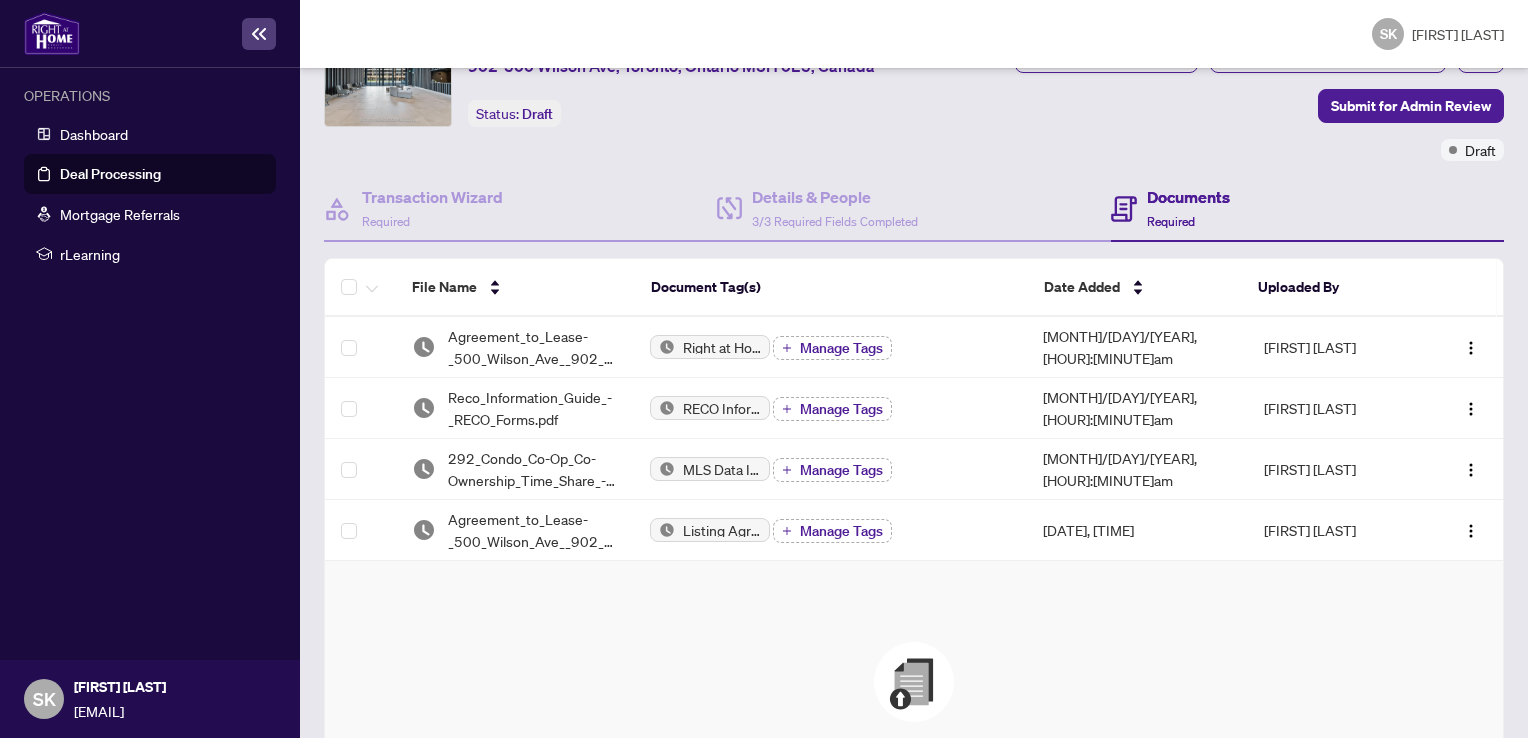 click at bounding box center (914, 682) 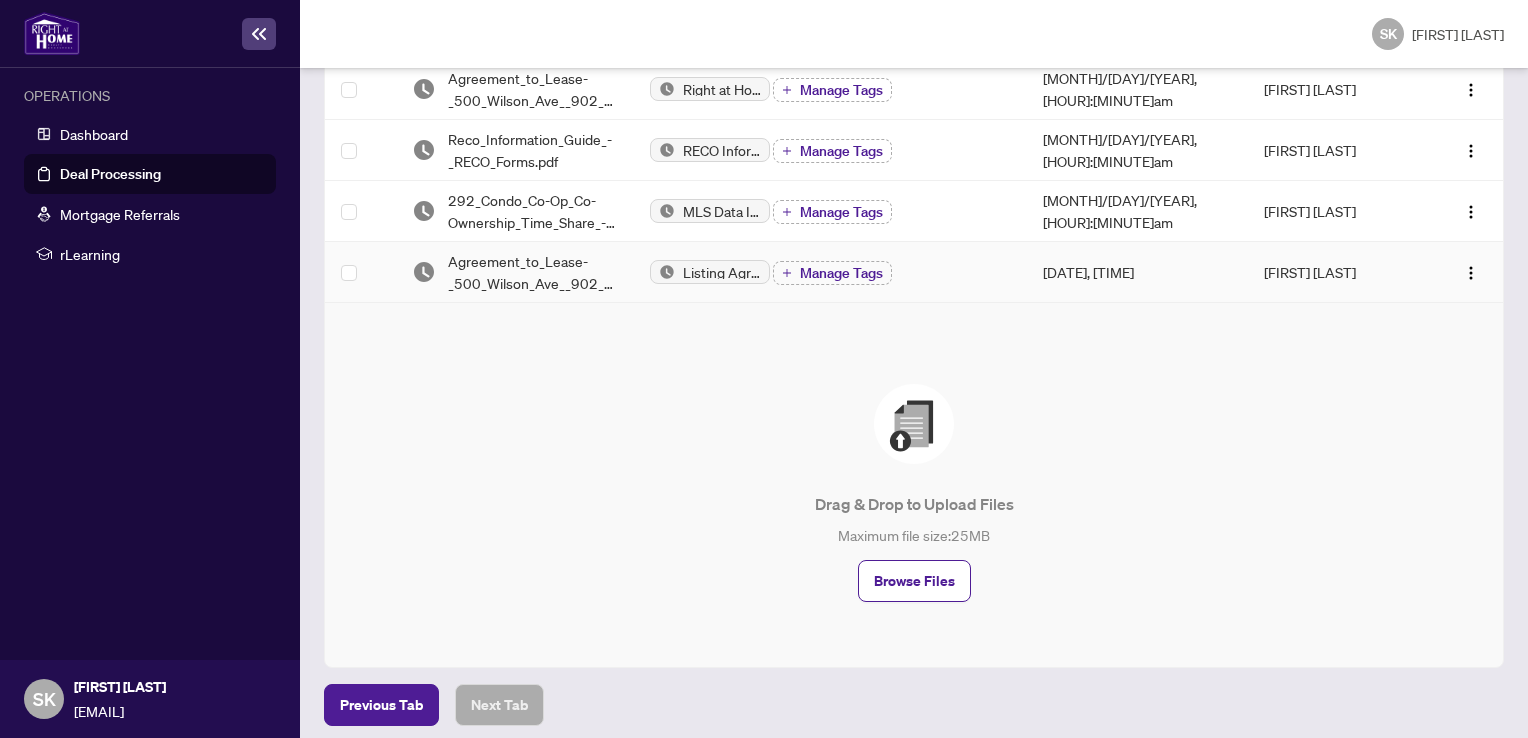 scroll, scrollTop: 365, scrollLeft: 0, axis: vertical 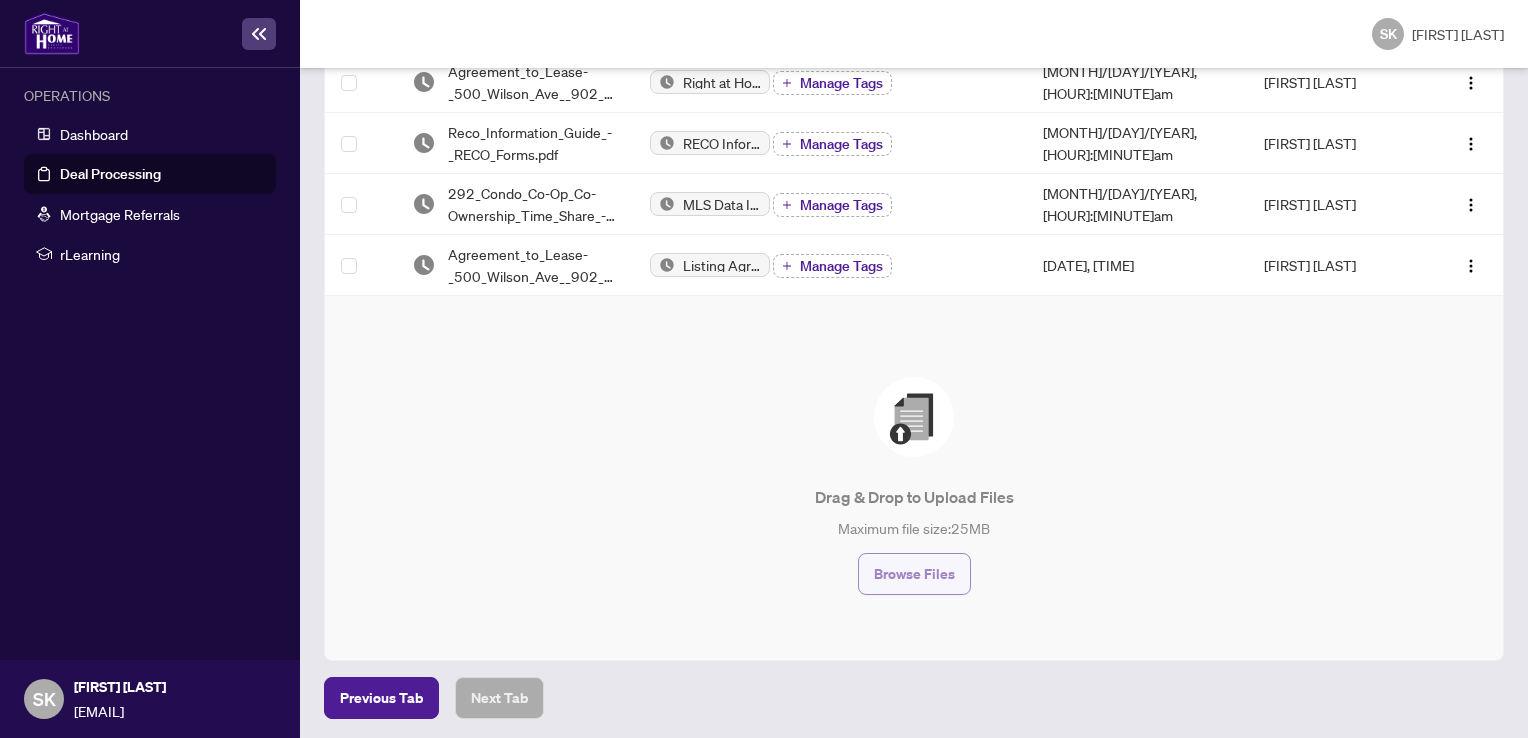 click on "Browse Files" at bounding box center (914, 574) 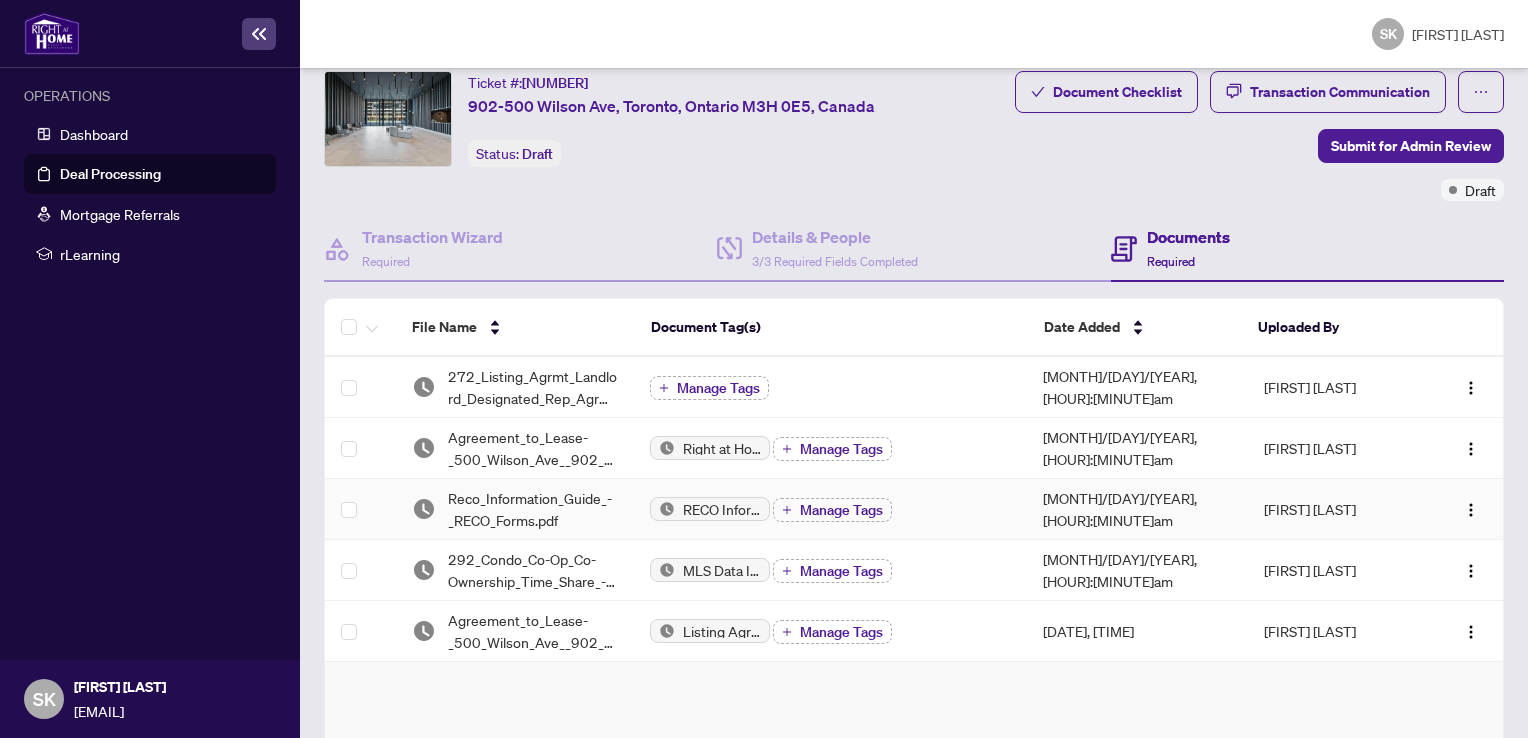 scroll, scrollTop: 26, scrollLeft: 0, axis: vertical 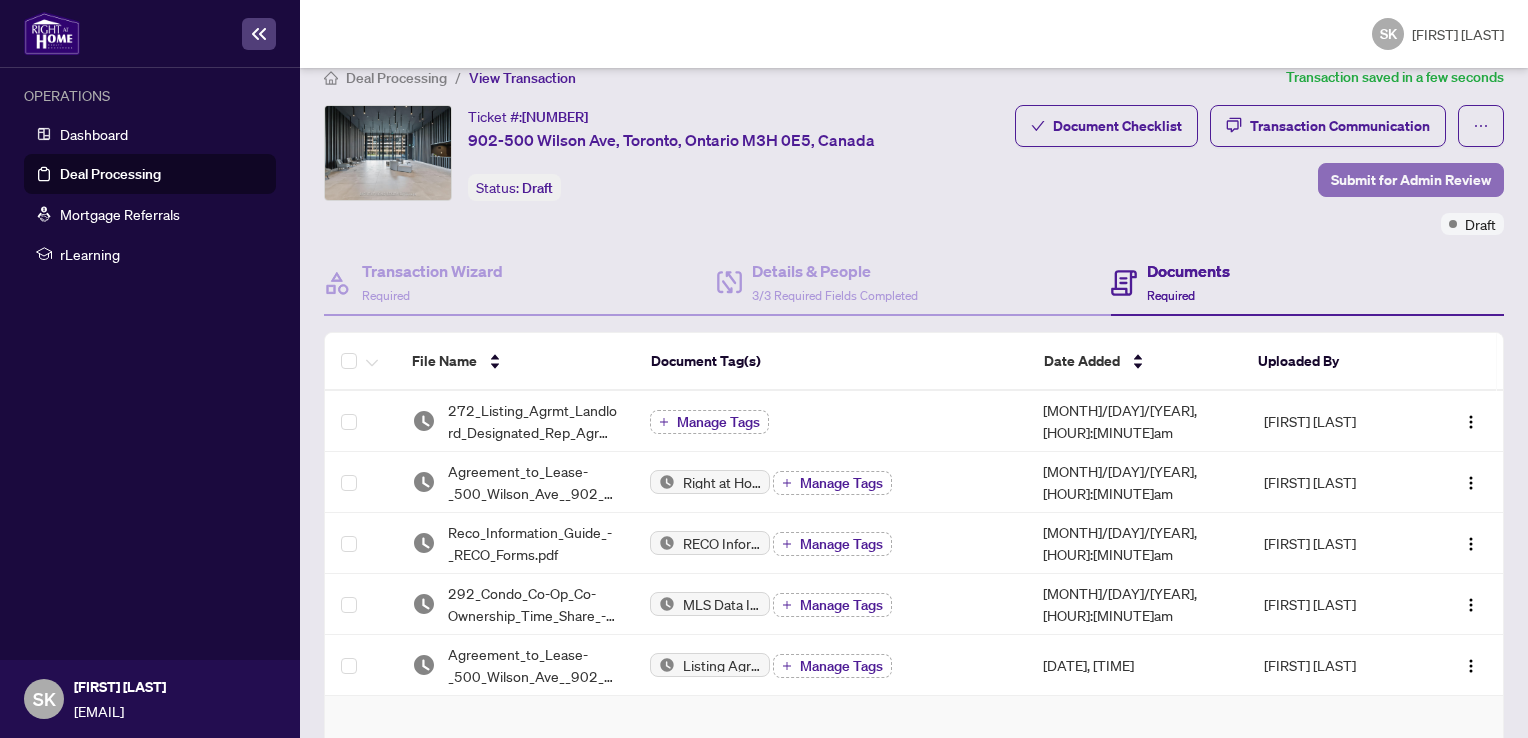 click on "Submit for Admin Review" at bounding box center [1411, 180] 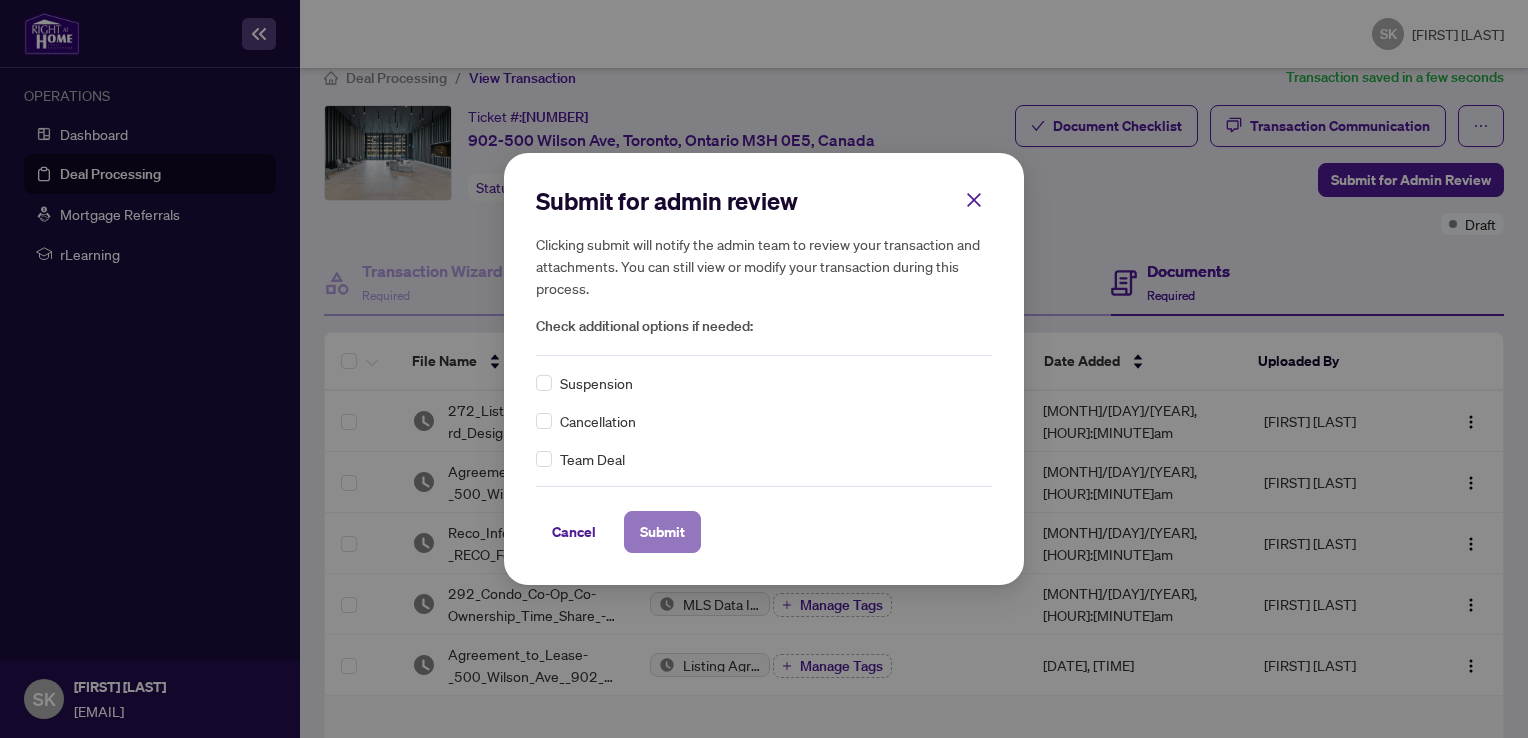 click on "Submit" at bounding box center [662, 532] 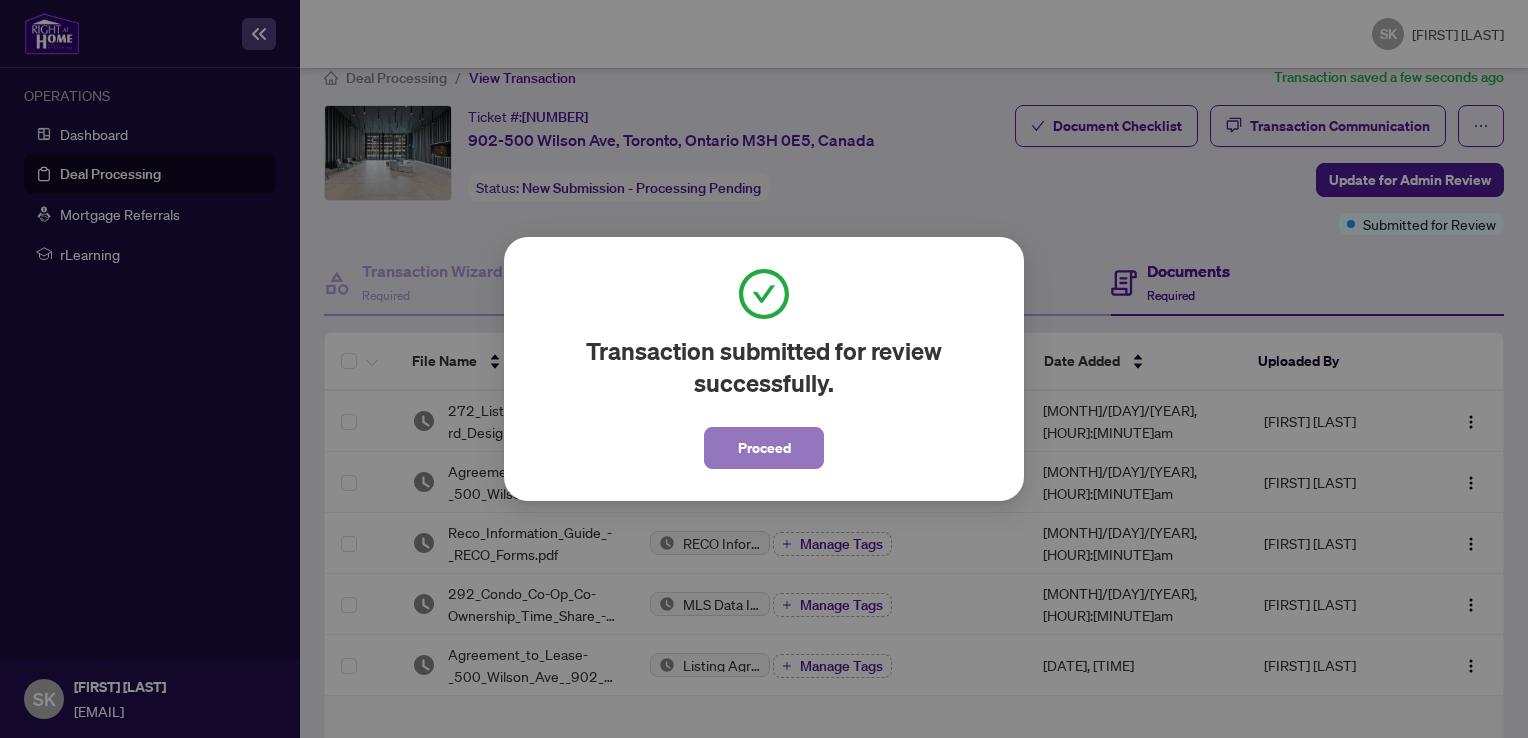 click on "Proceed" at bounding box center [764, 448] 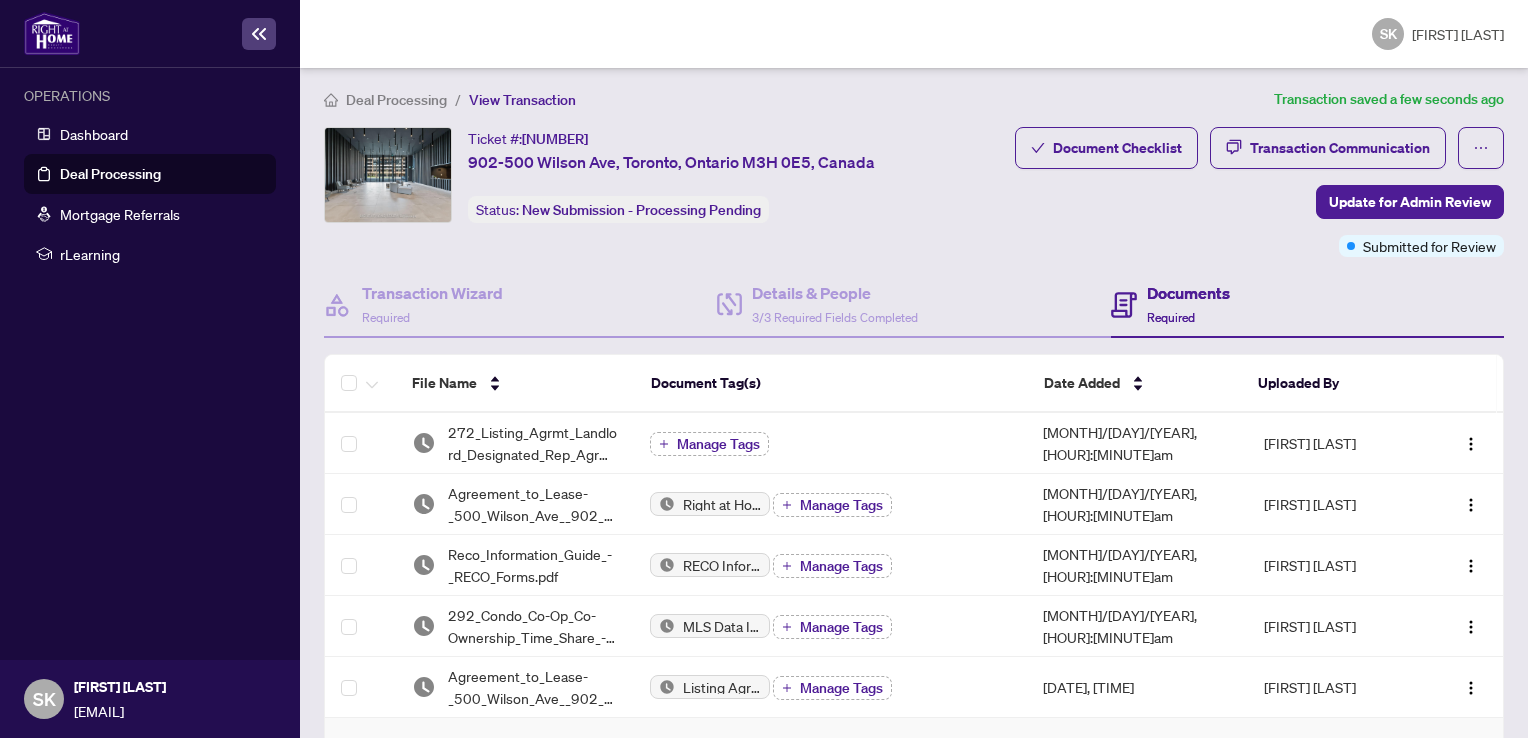 scroll, scrollTop: 0, scrollLeft: 0, axis: both 